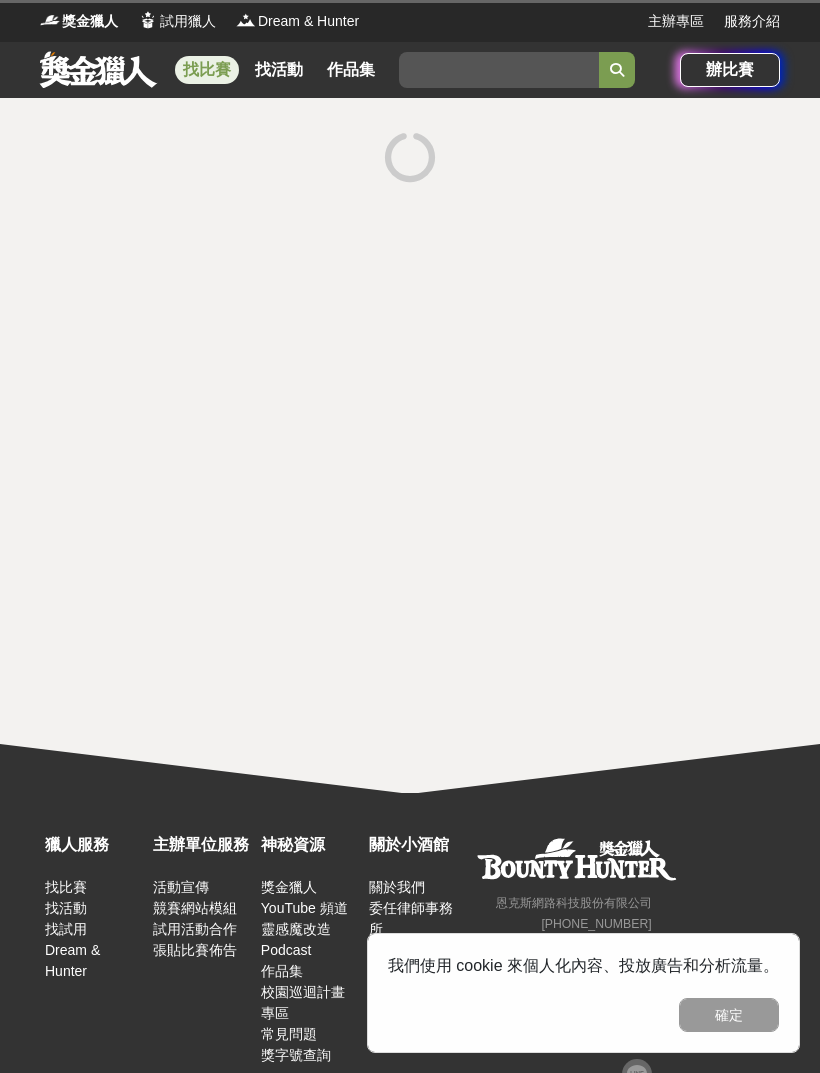 scroll, scrollTop: 0, scrollLeft: 0, axis: both 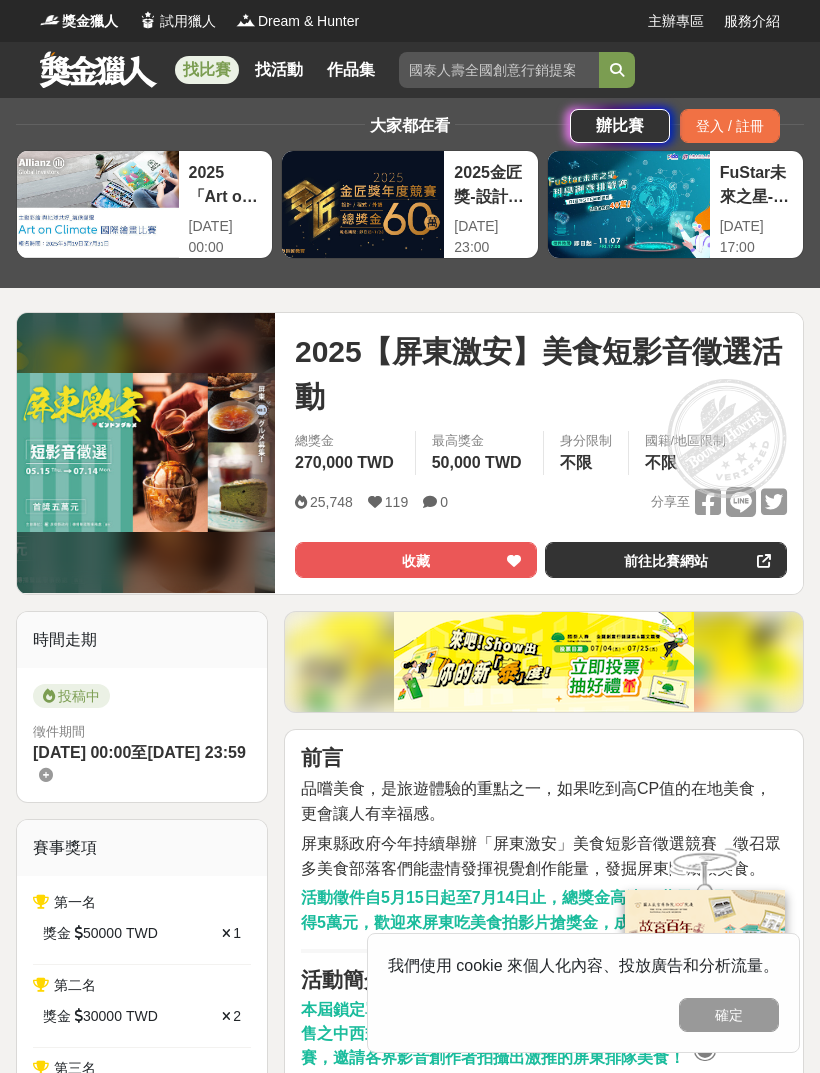 click on "前往比賽網站" at bounding box center (666, 560) 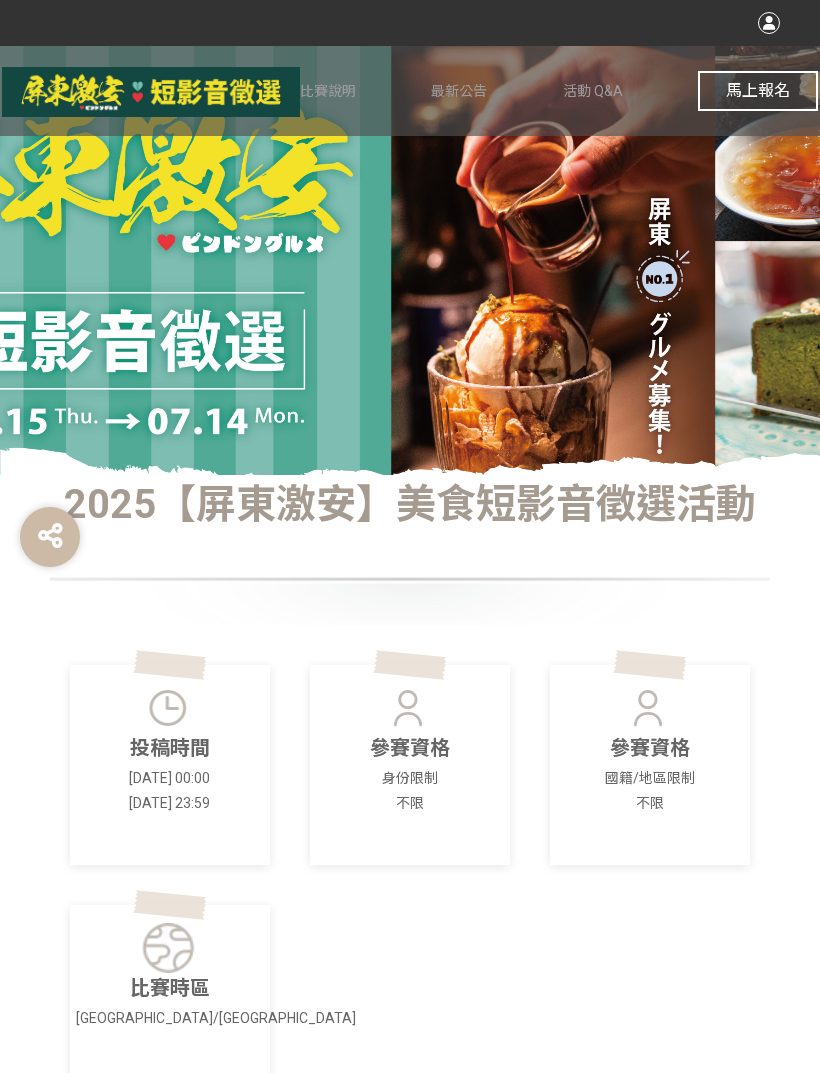 scroll, scrollTop: 0, scrollLeft: 0, axis: both 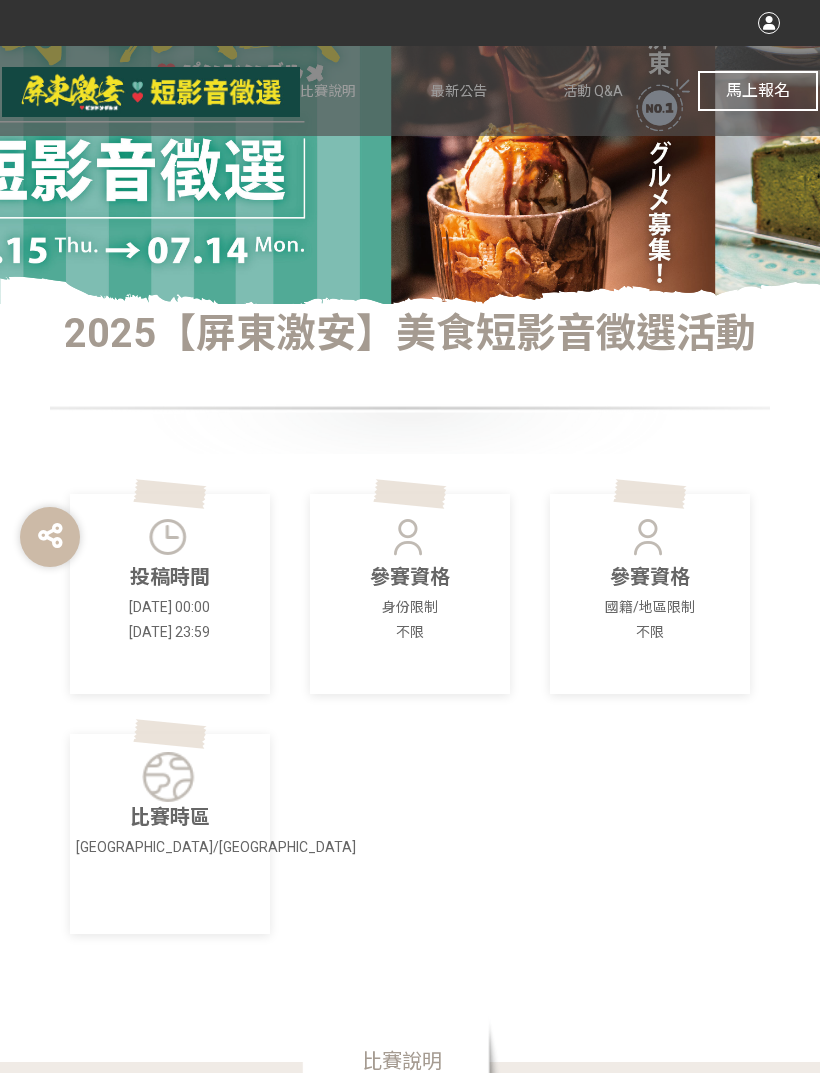 click at bounding box center [169, 537] 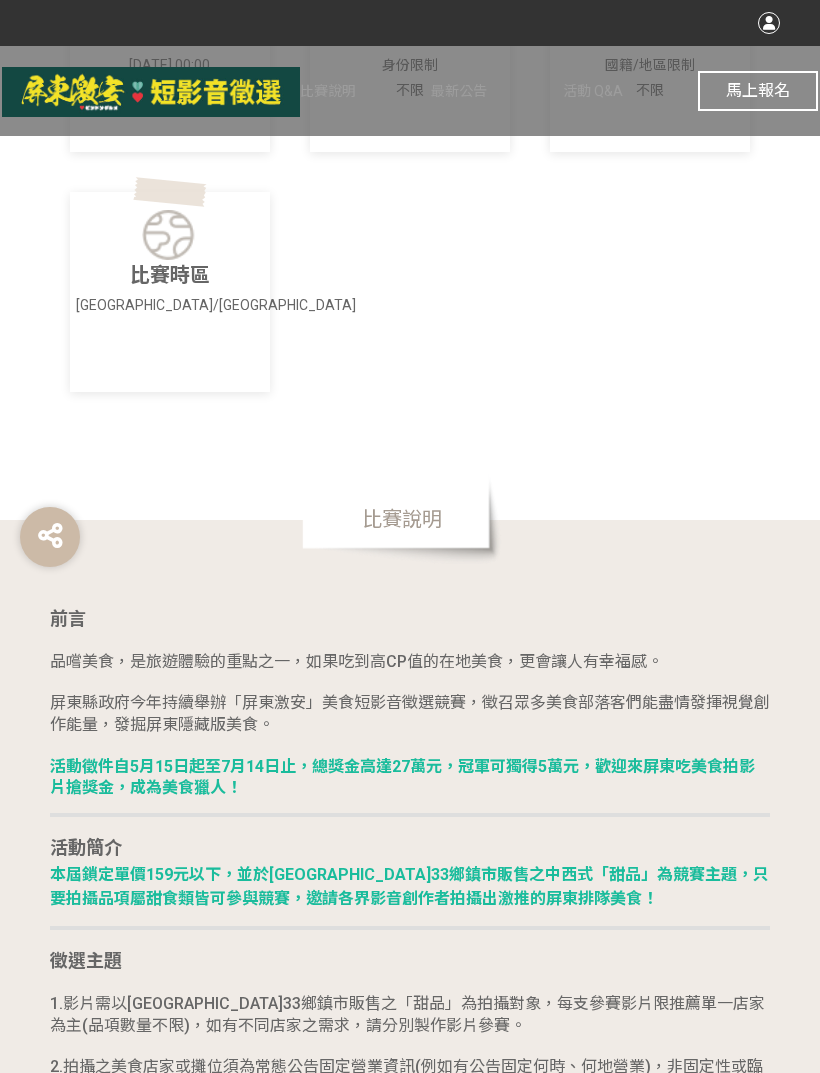 click on "比賽時區 [GEOGRAPHIC_DATA]/[GEOGRAPHIC_DATA]" at bounding box center [170, 292] 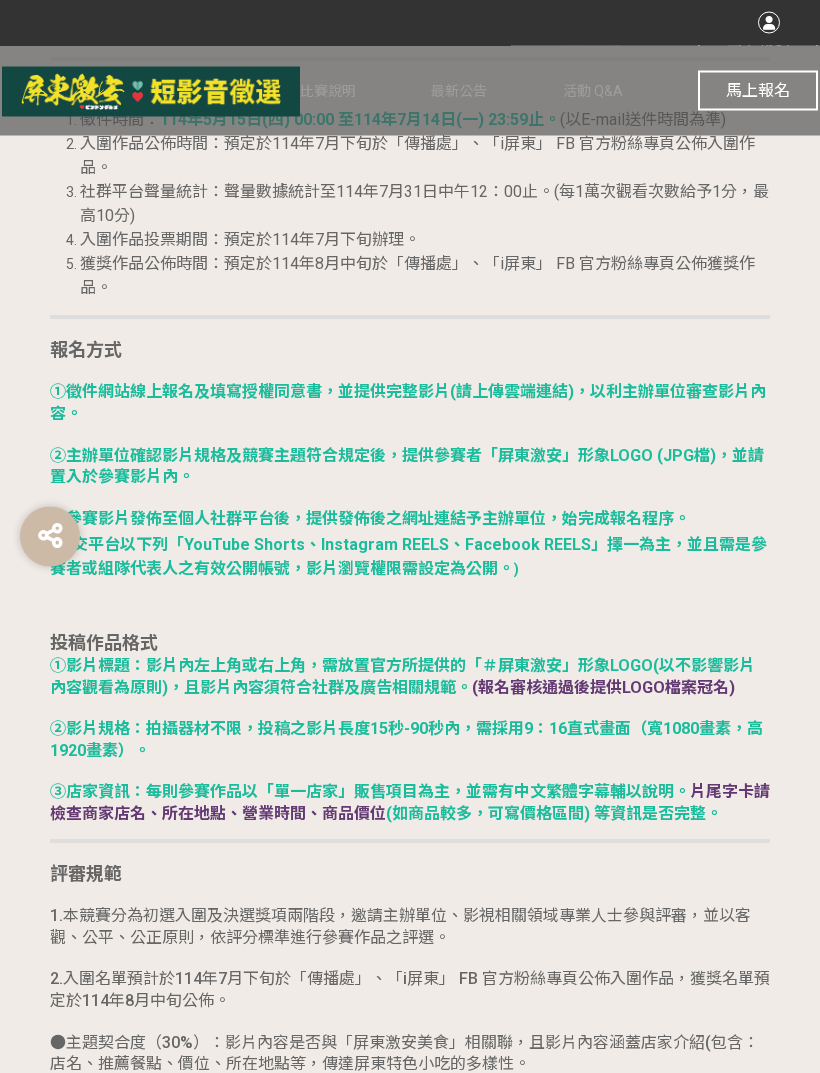 scroll, scrollTop: 2019, scrollLeft: 0, axis: vertical 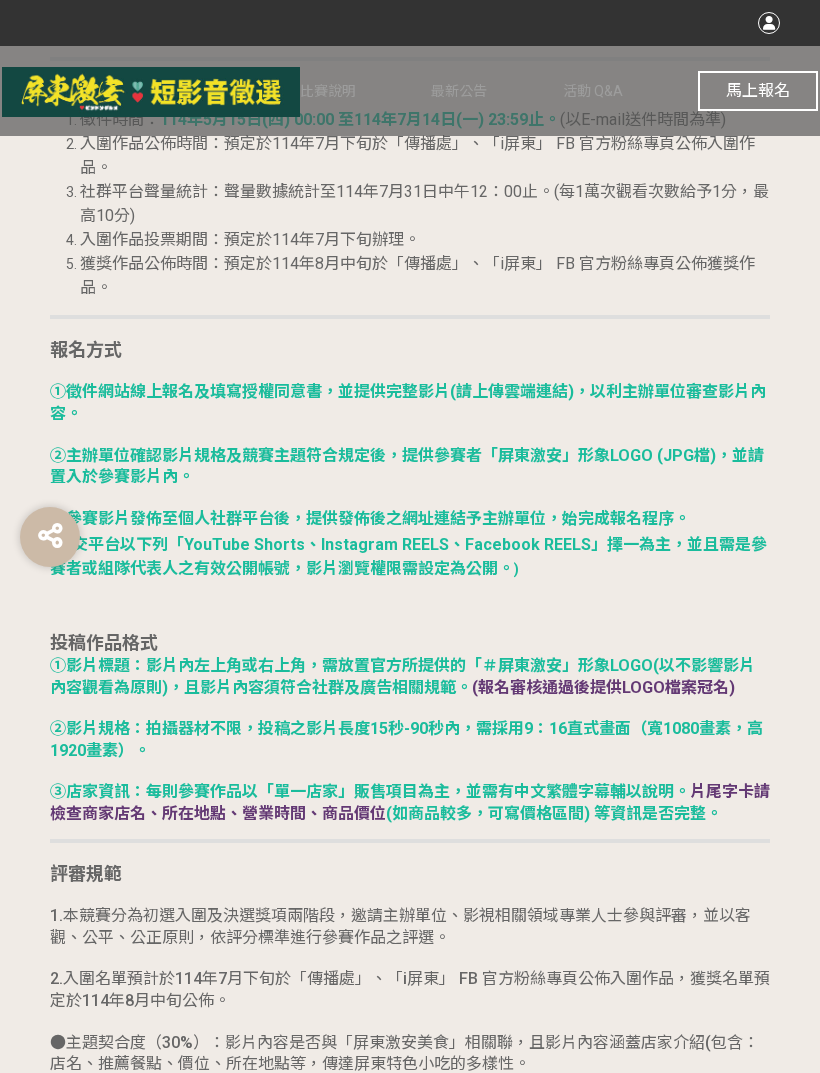 click at bounding box center (50, 536) 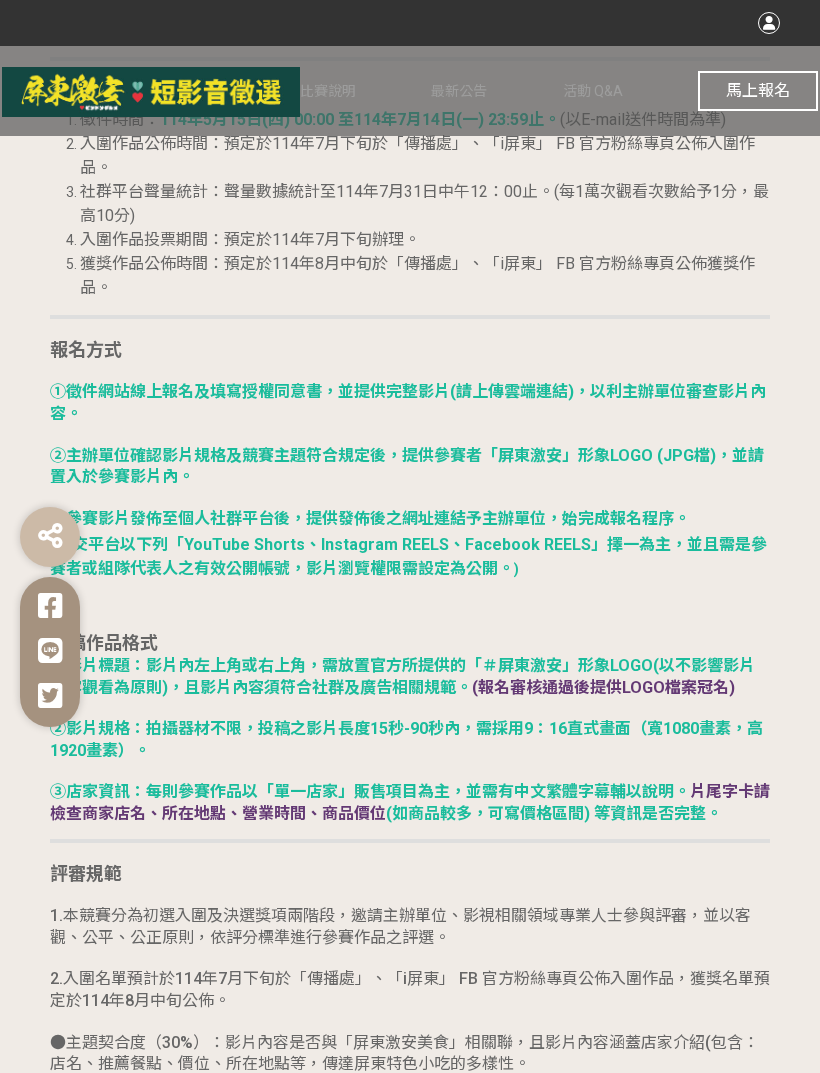 click on "①徵件網站線上報名及填寫授權同意書，並提供完整影片(請上傳雲端連結)，以利主辦單位審查影片內容。" at bounding box center (410, 401) 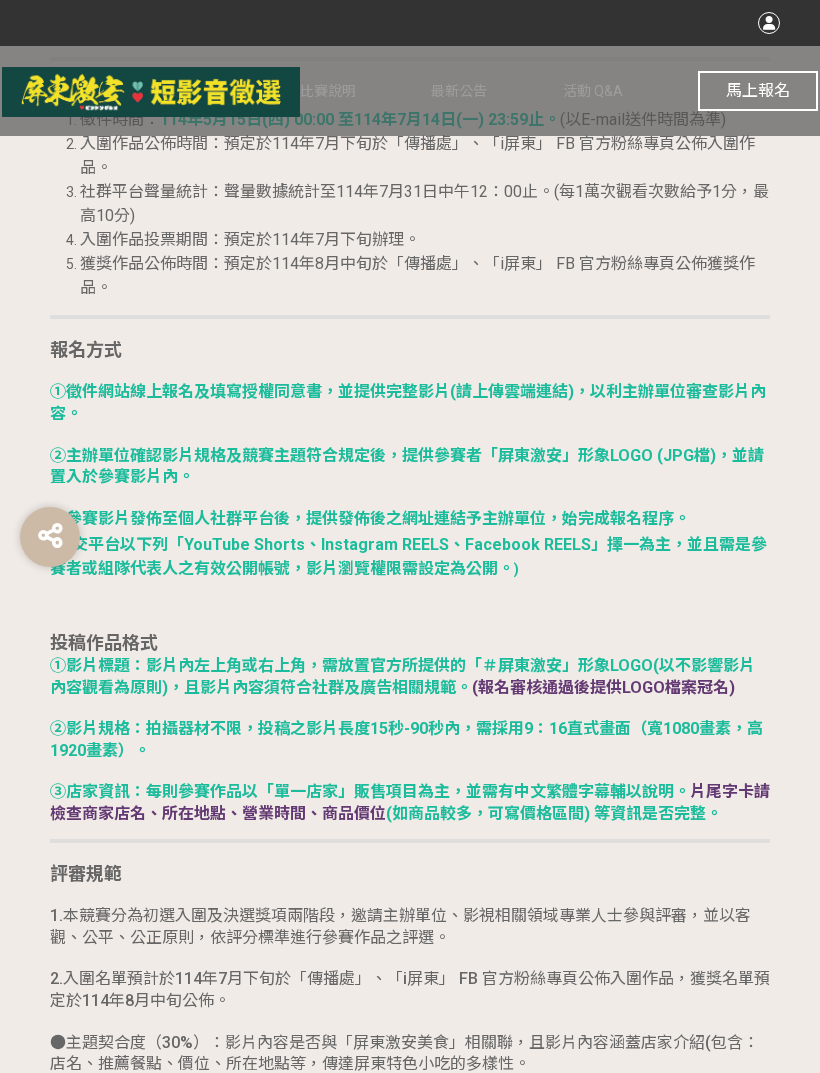 click on "比賽說明 前言 品嚐美食，是旅遊體驗的重點之一，如果吃到高CP值的在地美食，更會讓人有幸福感。 屏東縣政府今年持續舉辦「屏東激安」美食短影音徵選競賽，徵召眾多美食部落客們能盡情發揮視覺創作能量，發掘屏東隱藏版美食。 活動徵件自5月15日起至7月14日止，總獎金高達27萬元，冠軍可獨得5萬元，歡迎來屏東吃美食拍影片搶獎金，成為美食獵人！ 活動簡介 本屆鎖定單價159元以下，並於屏東縣33鄉鎮市販售之中西式「甜品」為競賽主題，只要拍攝品項屬甜食類皆可參與競賽，邀請各界影音創作者拍攝出激推的屏東排隊美食！ 徵選主題 1.影片需以屏東縣33鄉鎮市販售之「甜品」為拍攝對象，每支參賽影片限推薦單一店家為主(品項數量不限)，如有不同店家之需求，請分別製作影片參賽。 參賽資格 活動時程 徵件時間： (以E-mail送件時間為準) 報名方式 )   階段" at bounding box center [410, 1488] 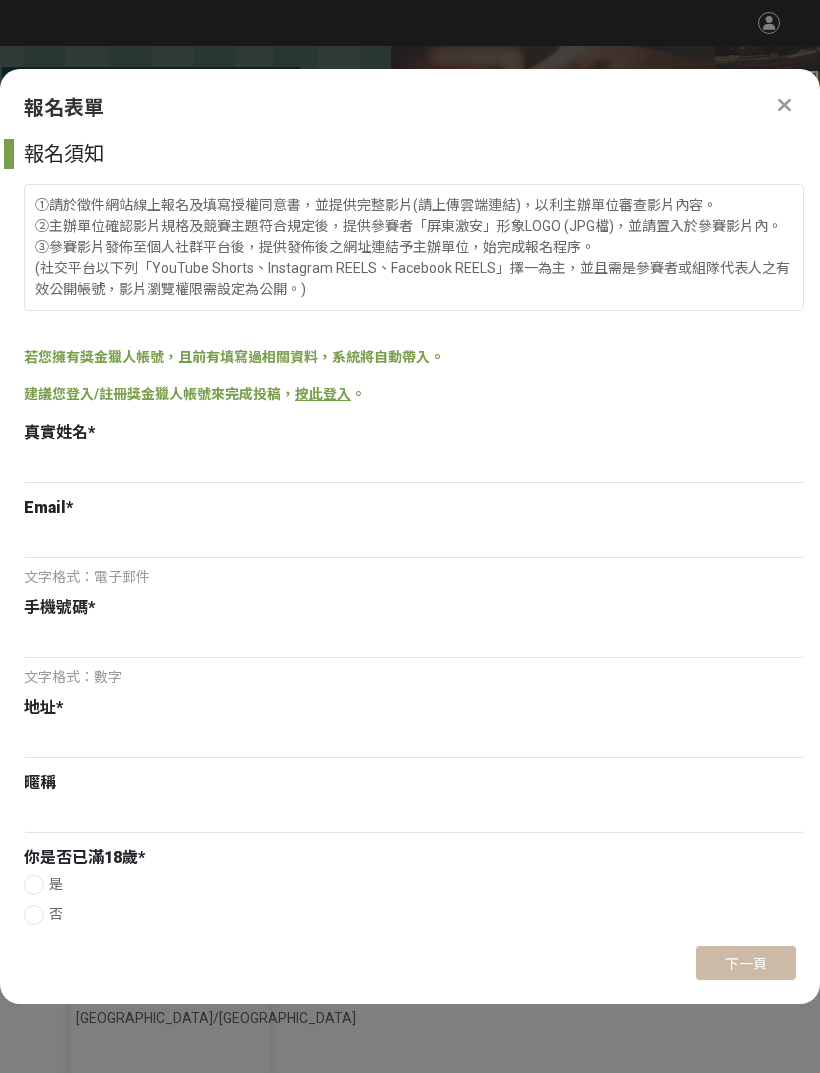 scroll, scrollTop: 0, scrollLeft: 0, axis: both 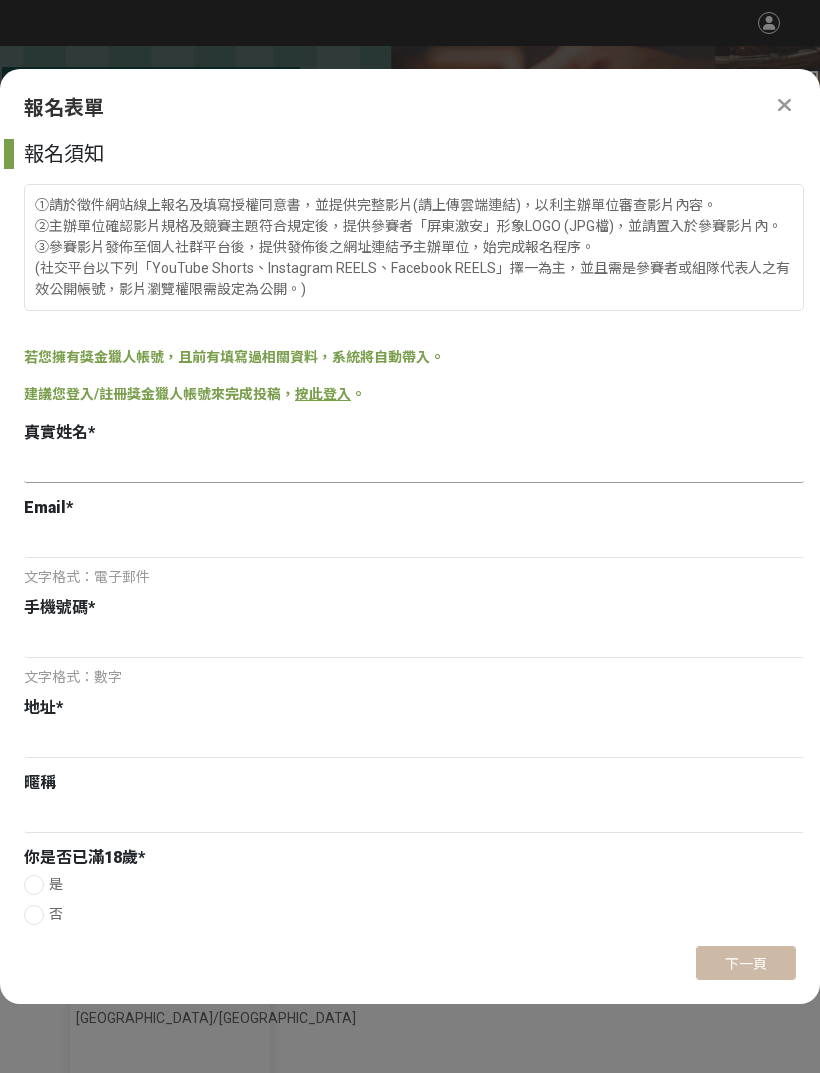 click at bounding box center (414, 466) 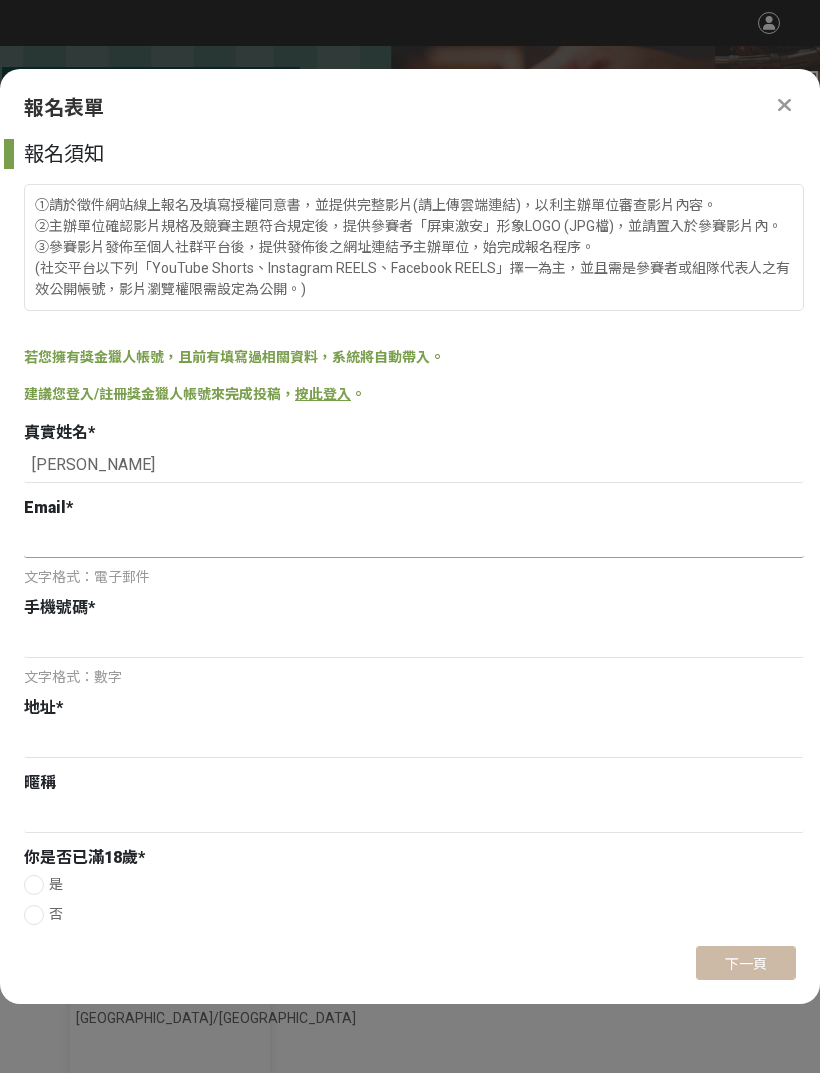 click at bounding box center [414, 541] 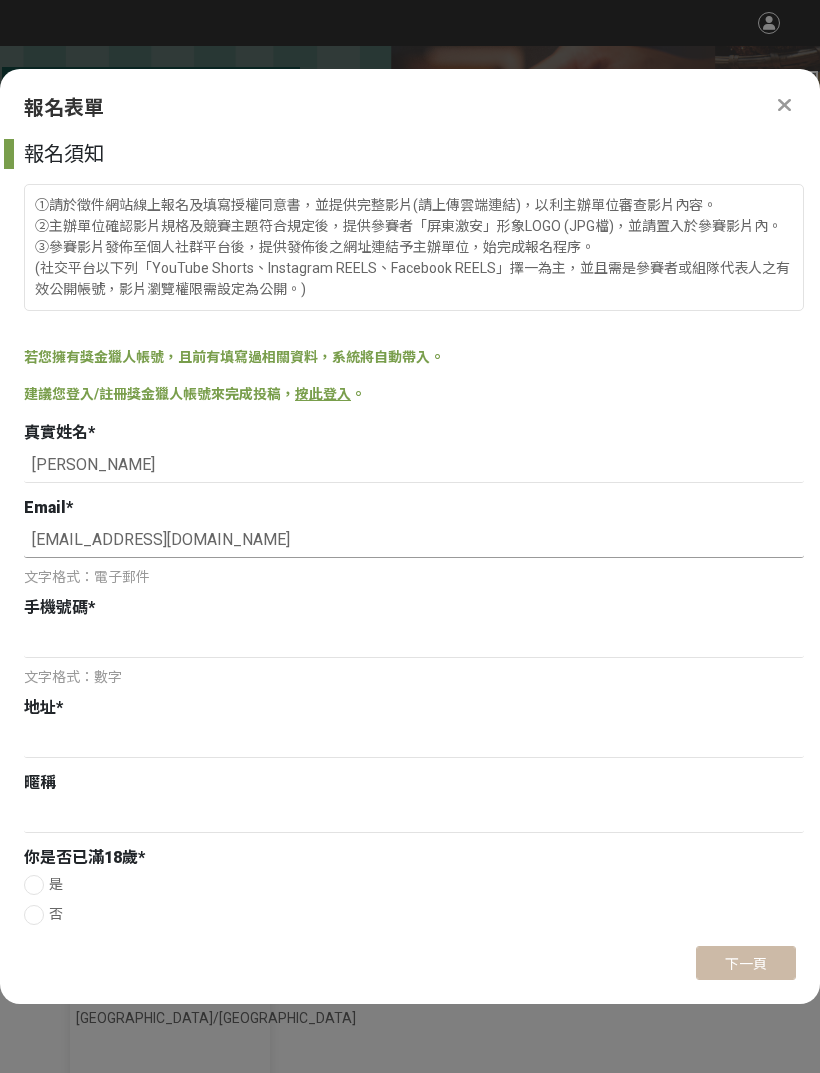 type on "susan071127@gmail.com" 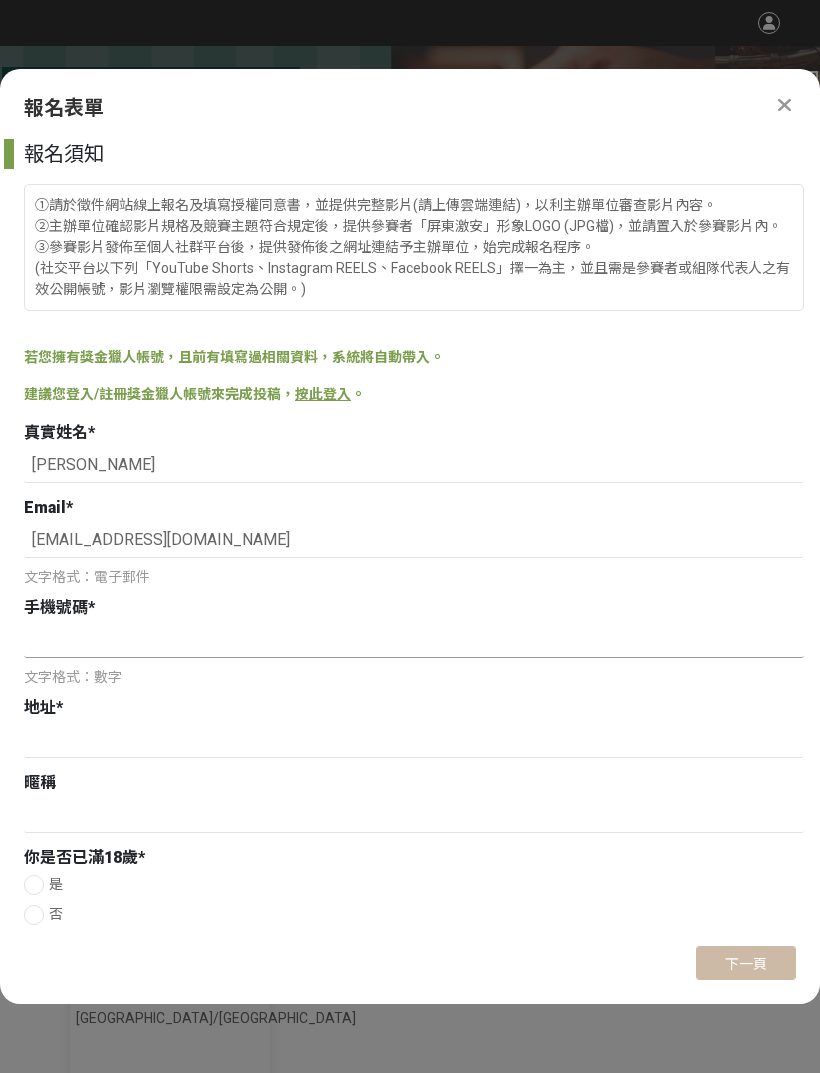 click at bounding box center (414, 641) 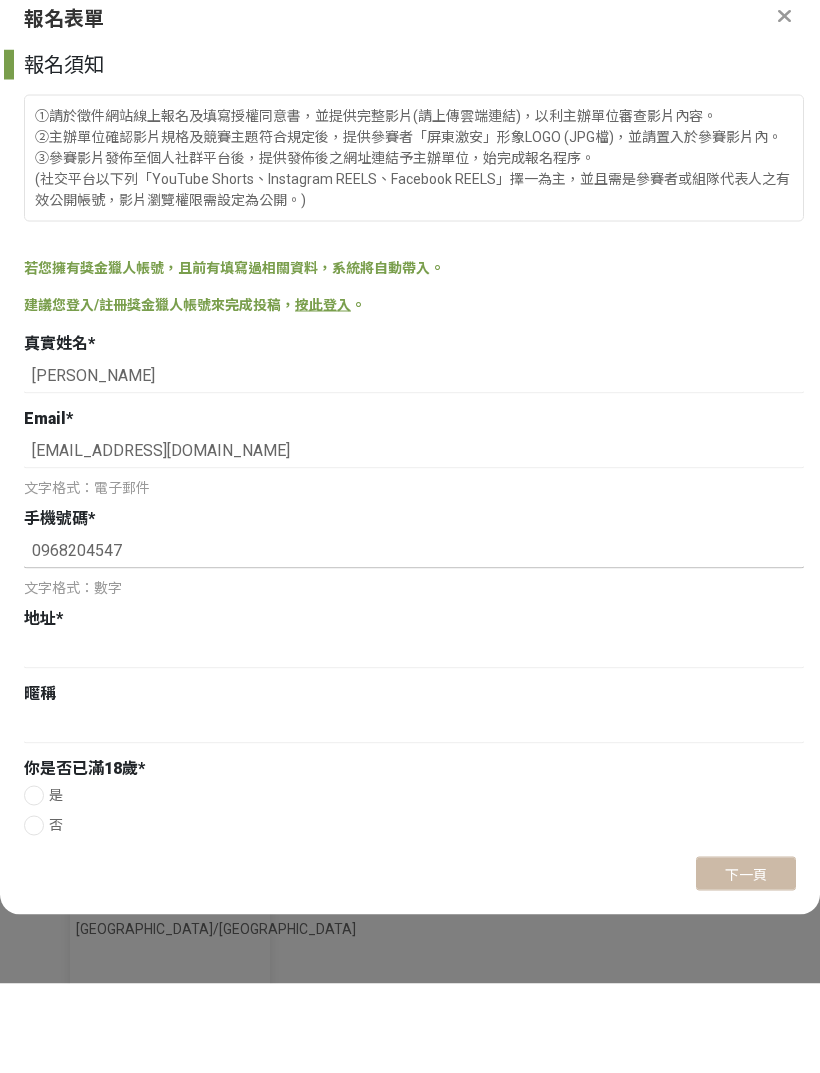 type on "0968204547" 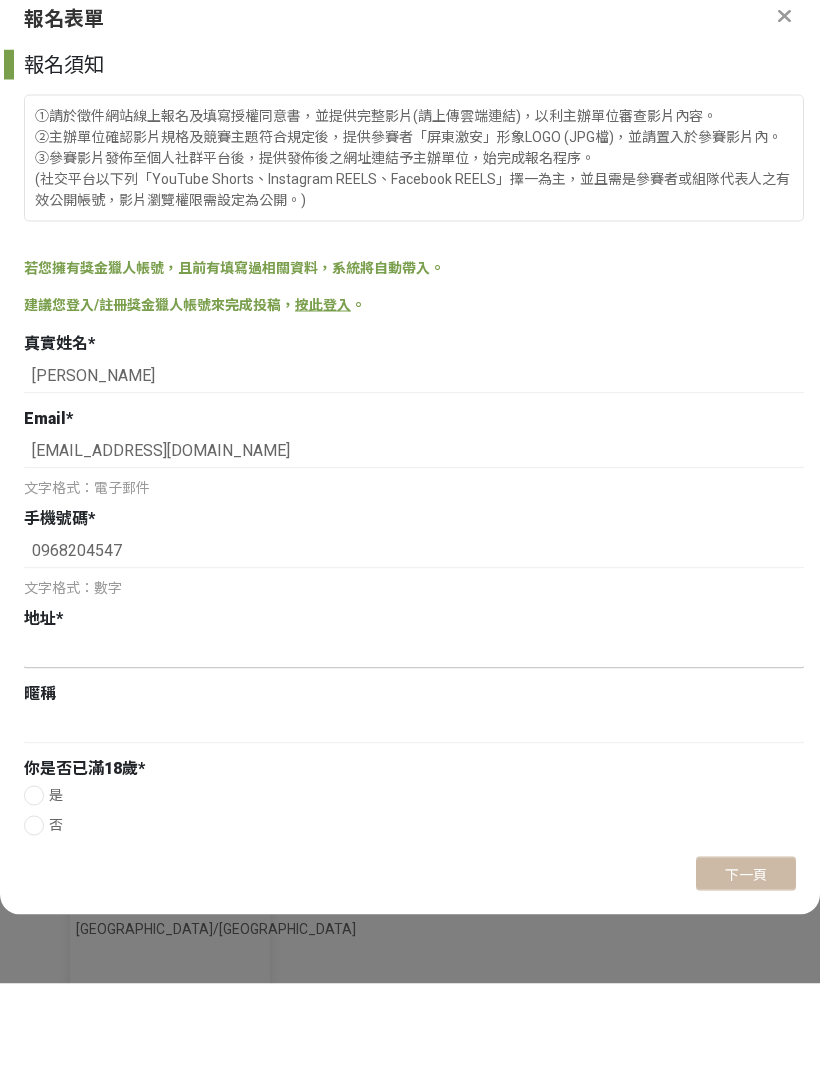 click at bounding box center (414, 741) 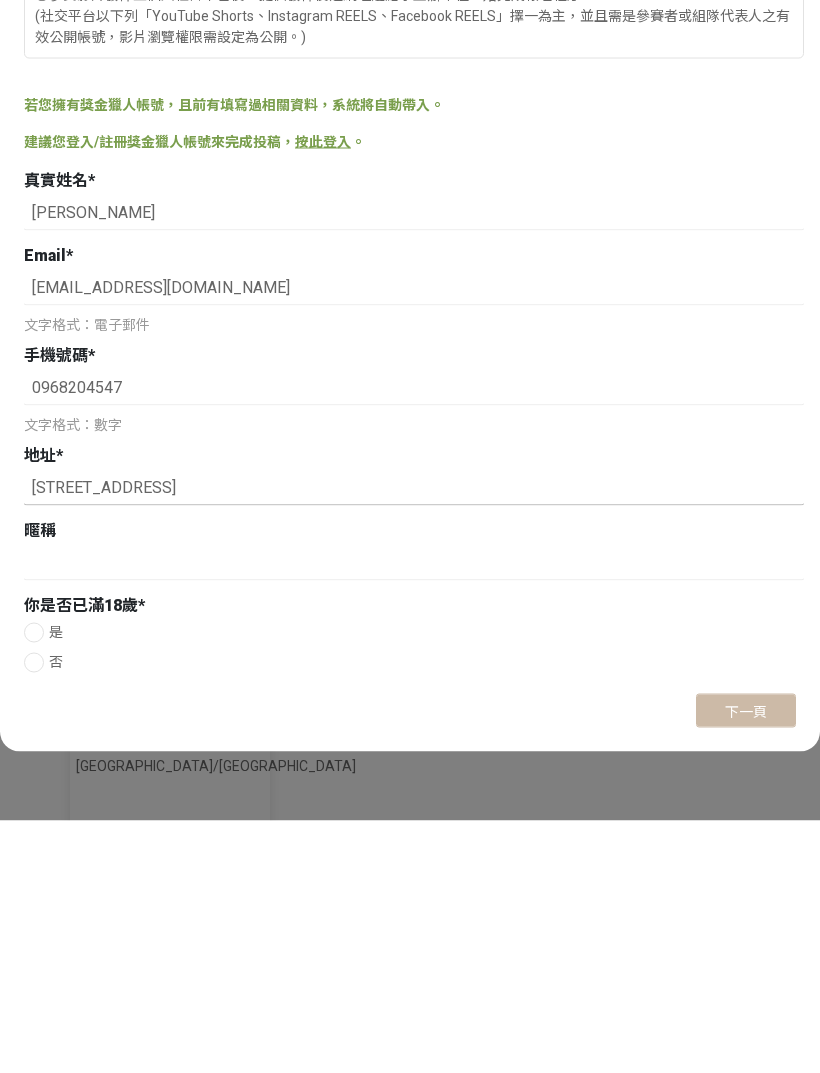 type on "屏東縣潮州鎮文化路46號" 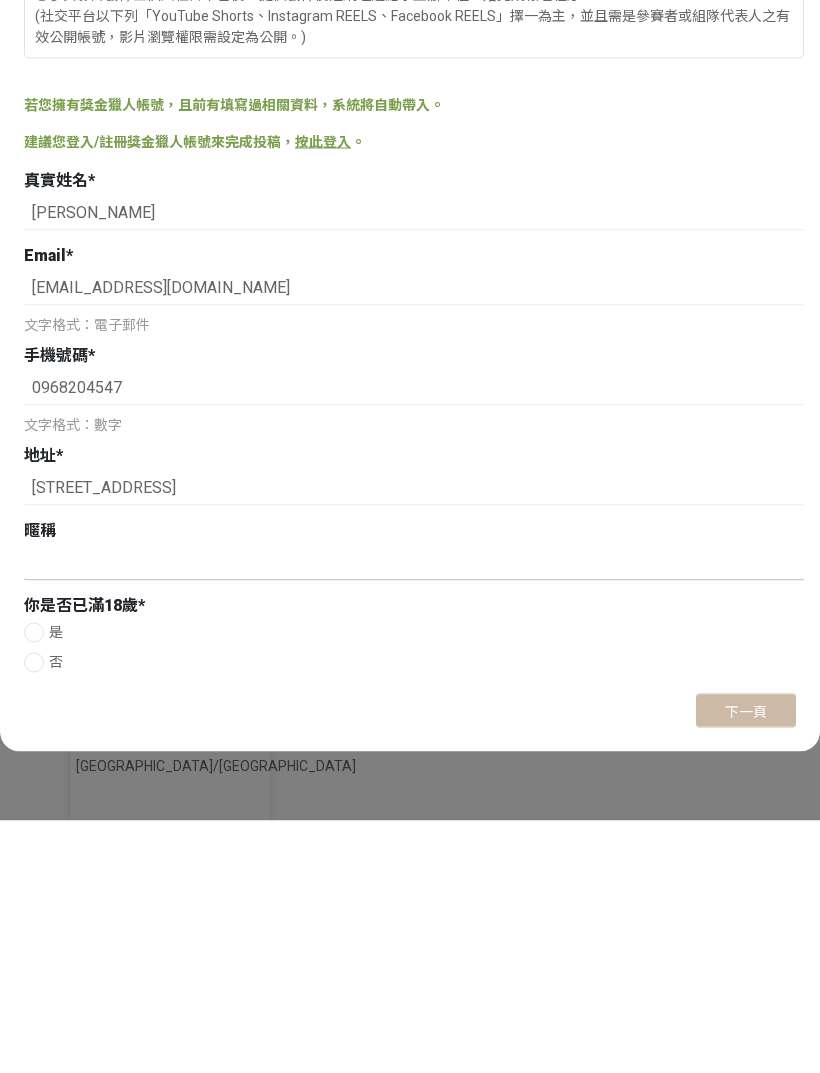 click at bounding box center [414, 816] 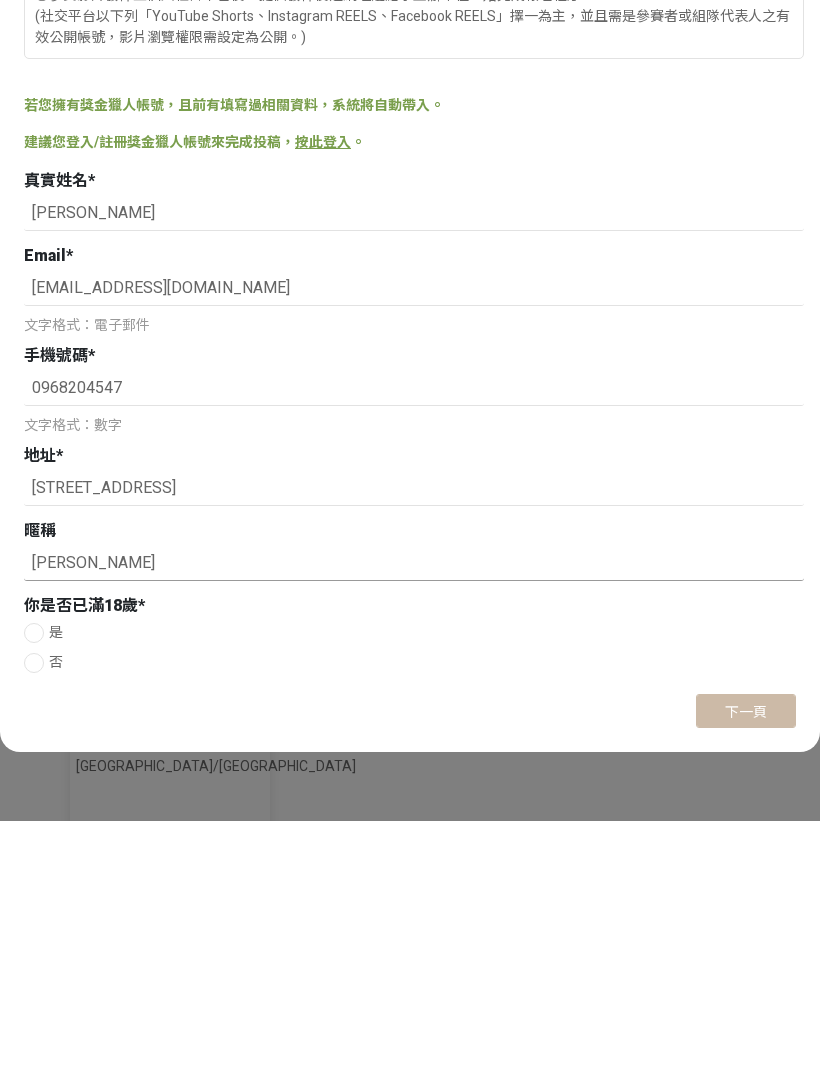 type on "Susan" 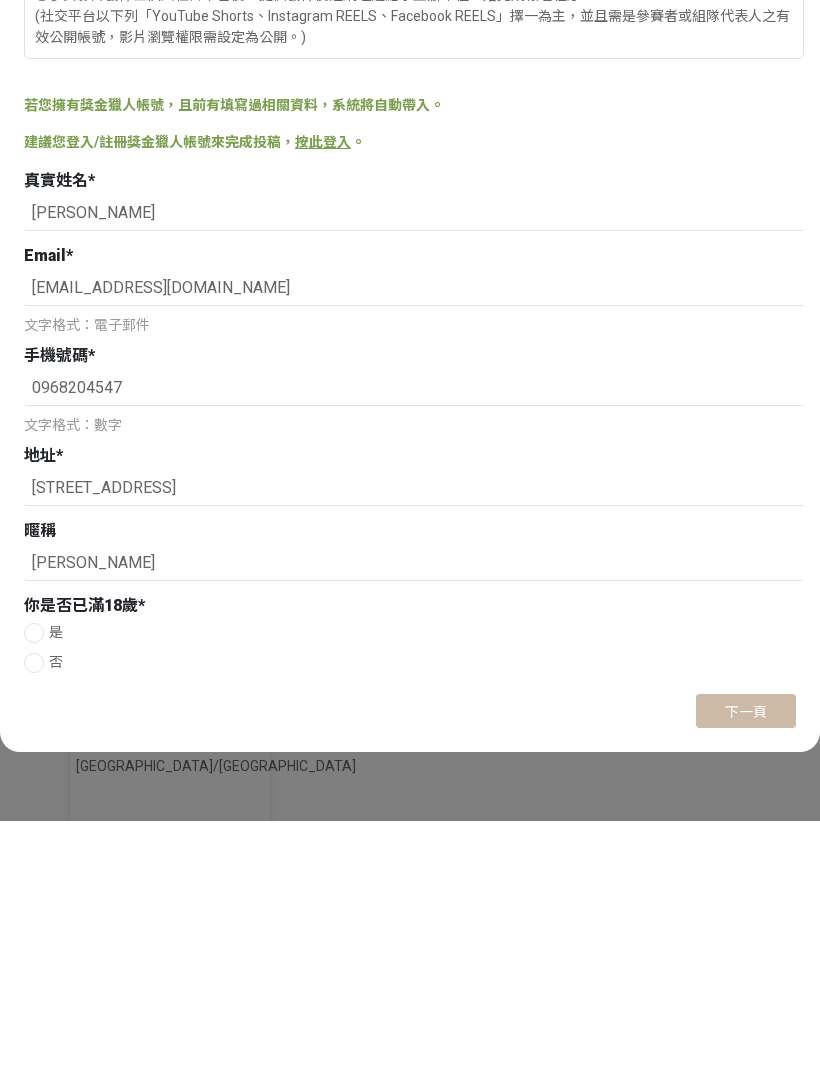 click at bounding box center [34, 915] 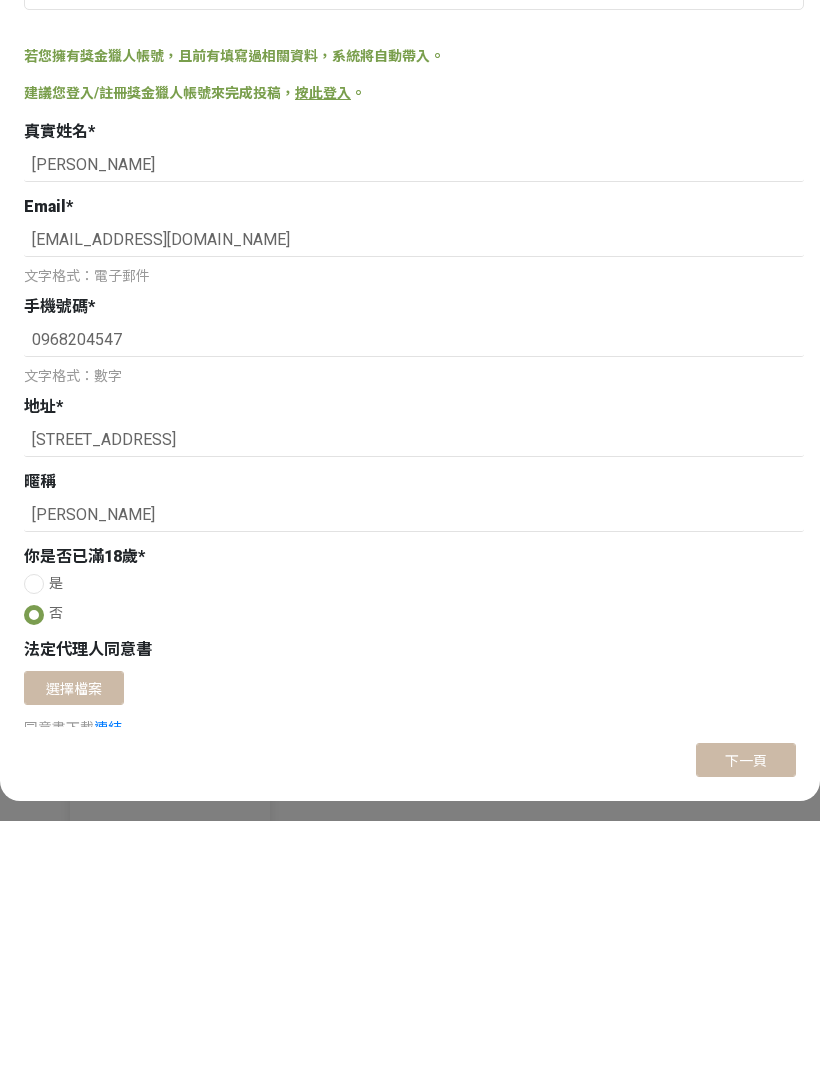 radio on "true" 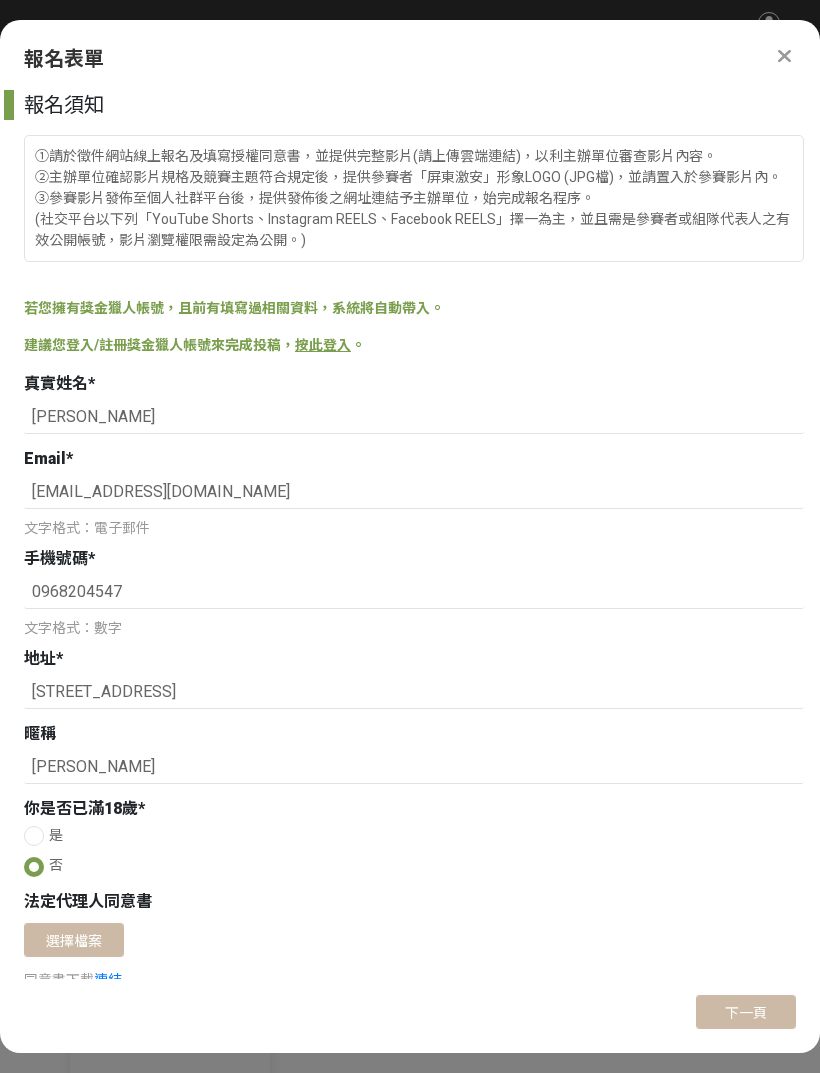 click on "選擇檔案" at bounding box center (74, 940) 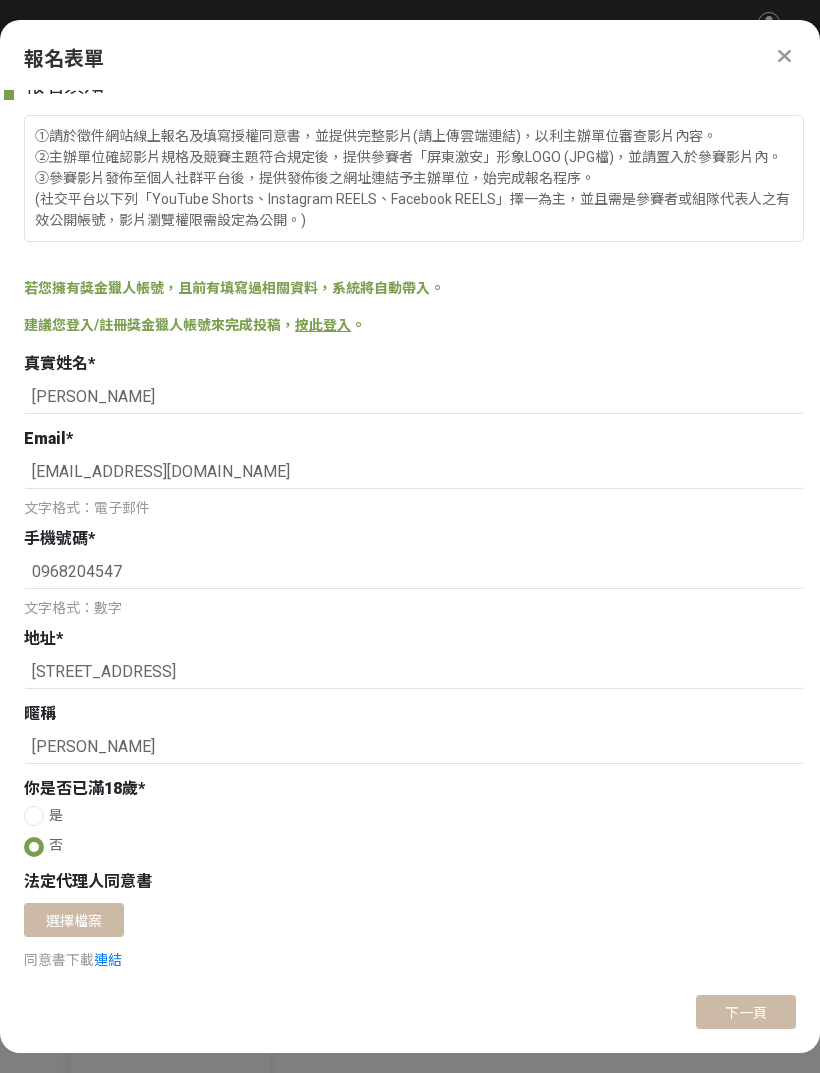 scroll, scrollTop: 19, scrollLeft: 0, axis: vertical 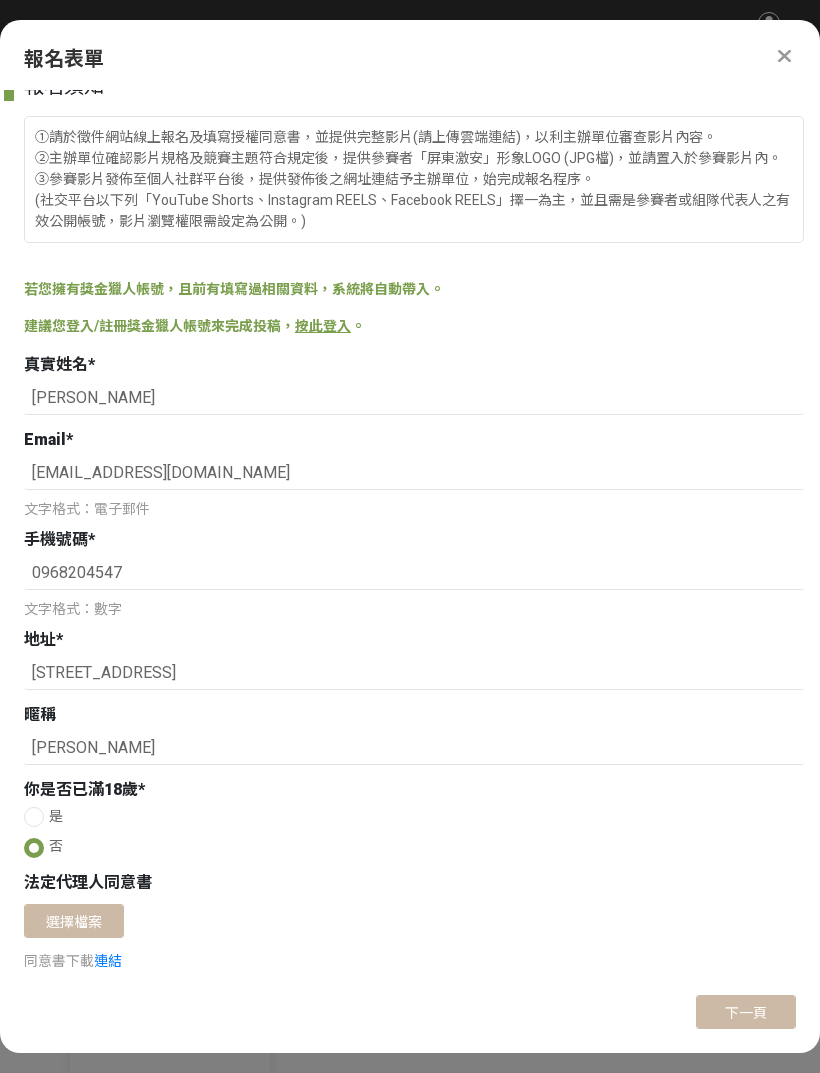 click on "選擇檔案" at bounding box center [74, 921] 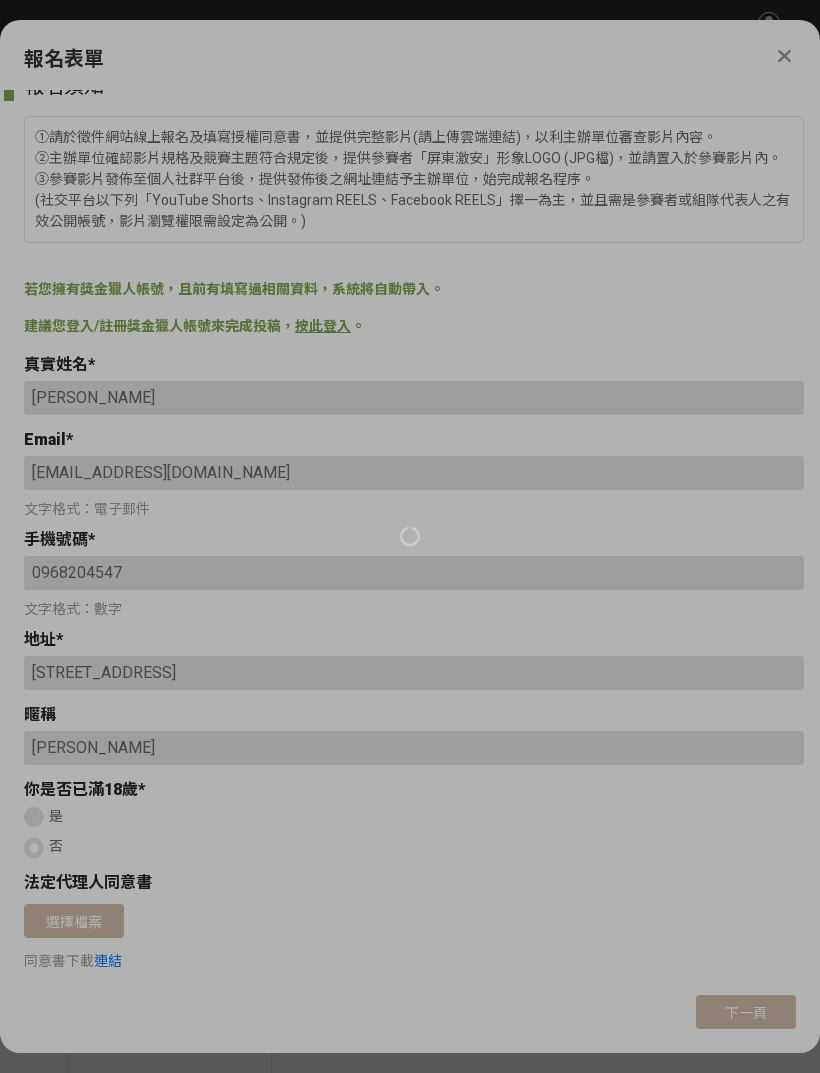 click at bounding box center [410, 536] 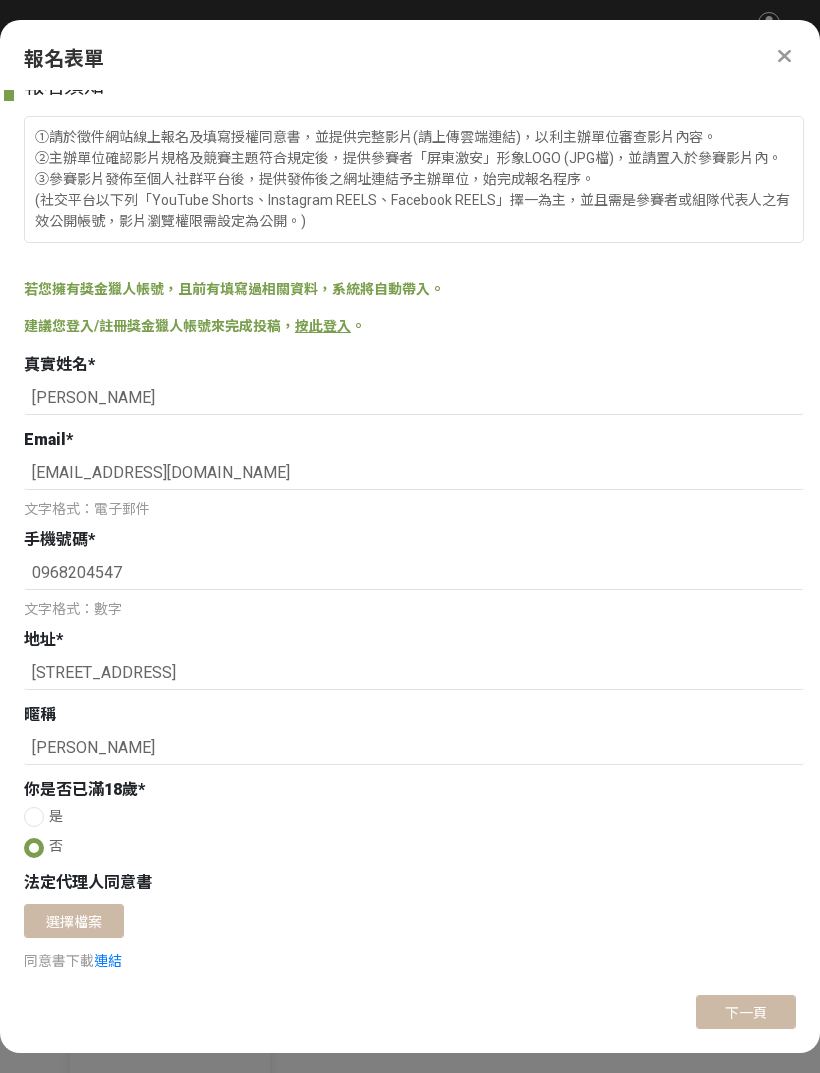 click on "按此登入" at bounding box center [323, 326] 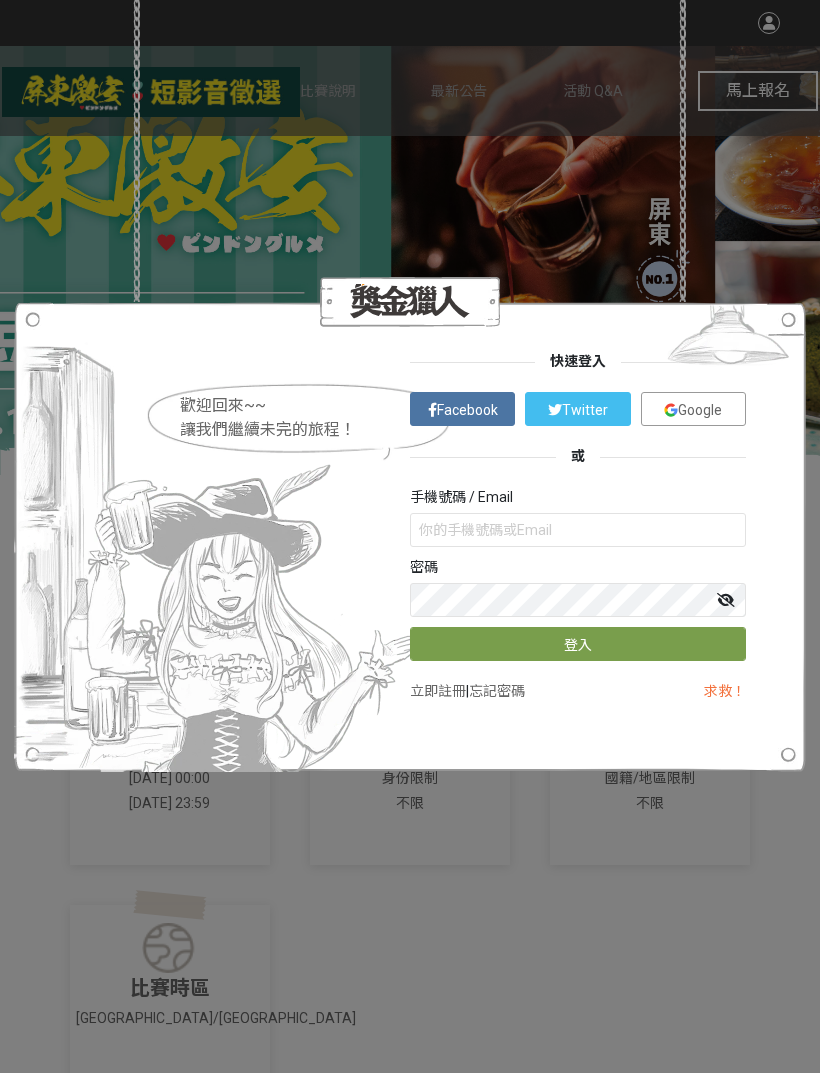 click on "立即註冊" at bounding box center [438, 691] 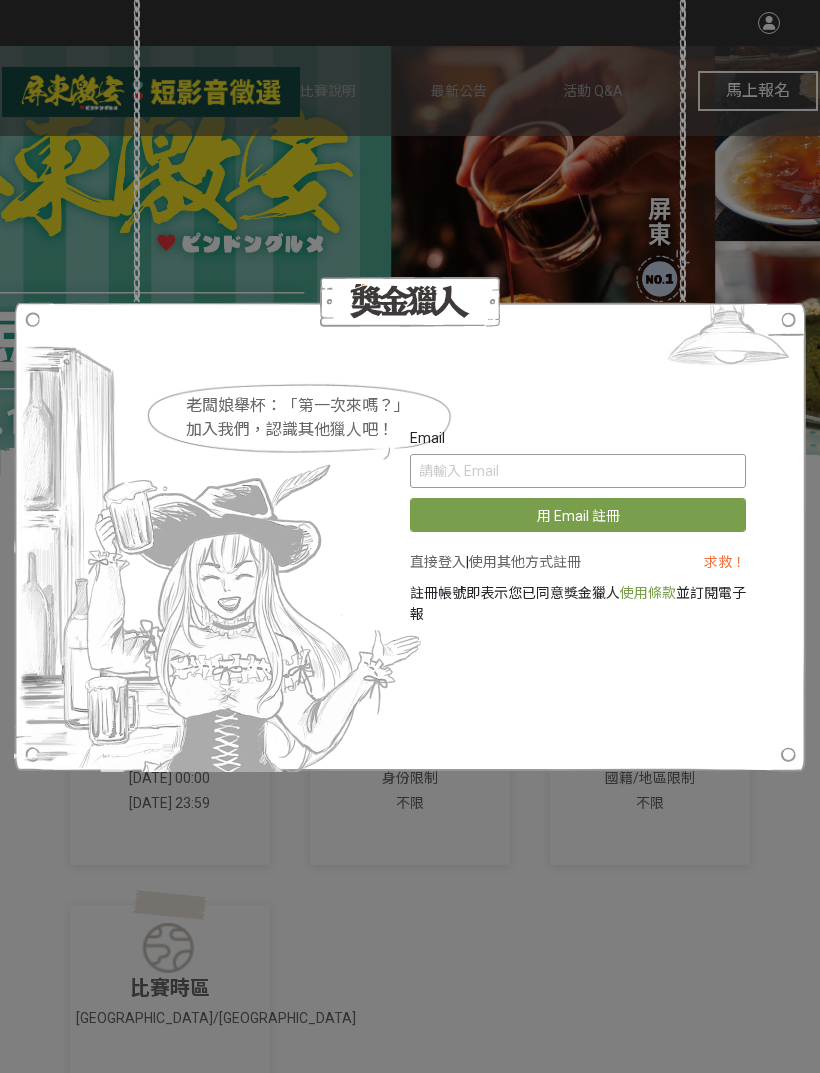 click at bounding box center [578, 471] 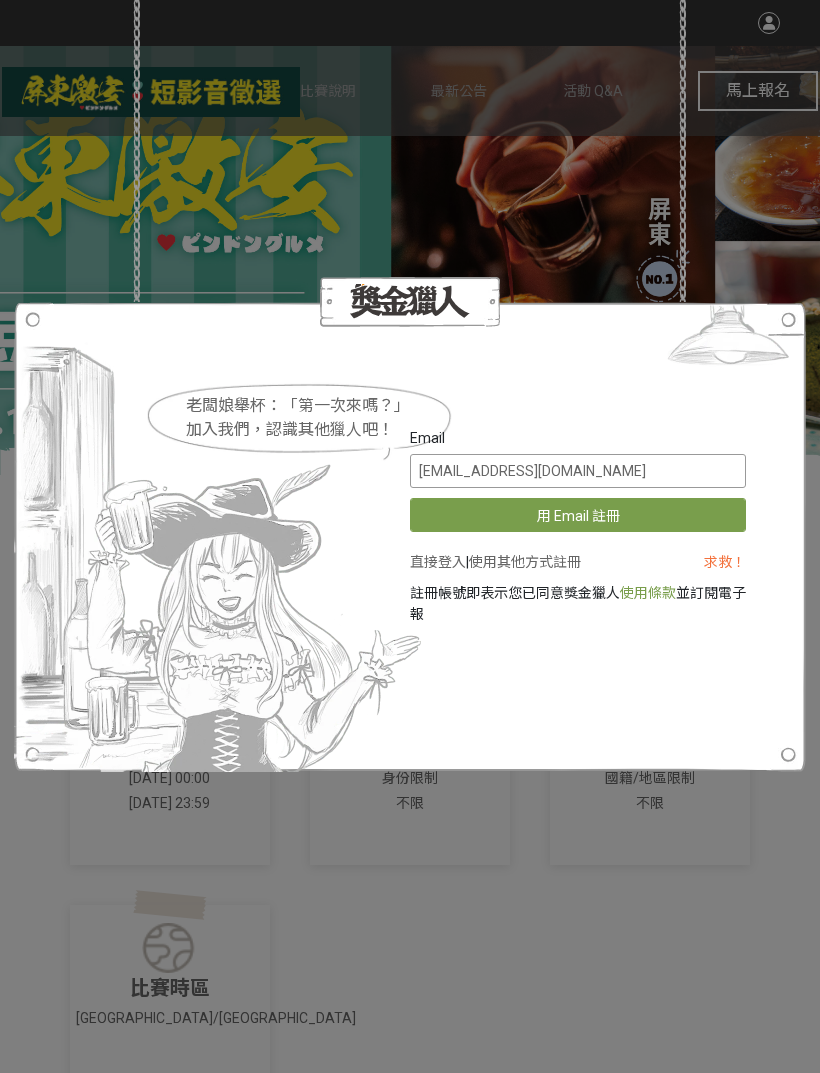 type on "susan071127@gmail.com" 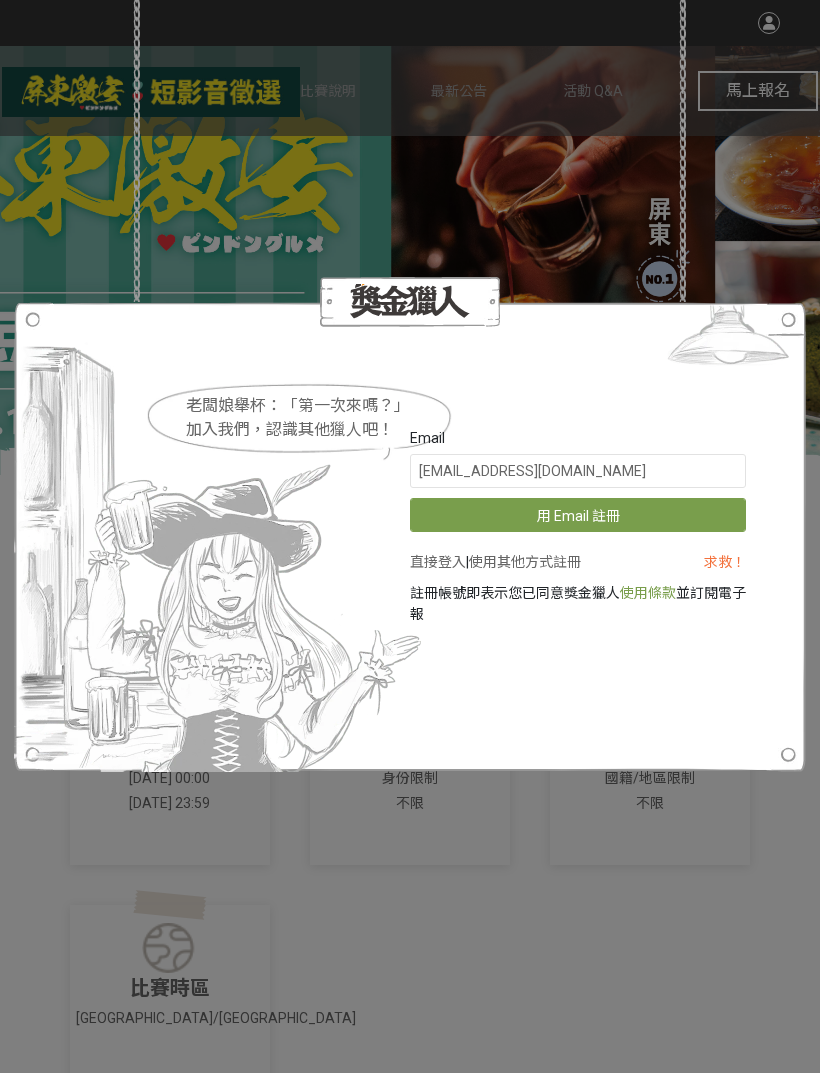 click on "用 Email 註冊" at bounding box center (578, 515) 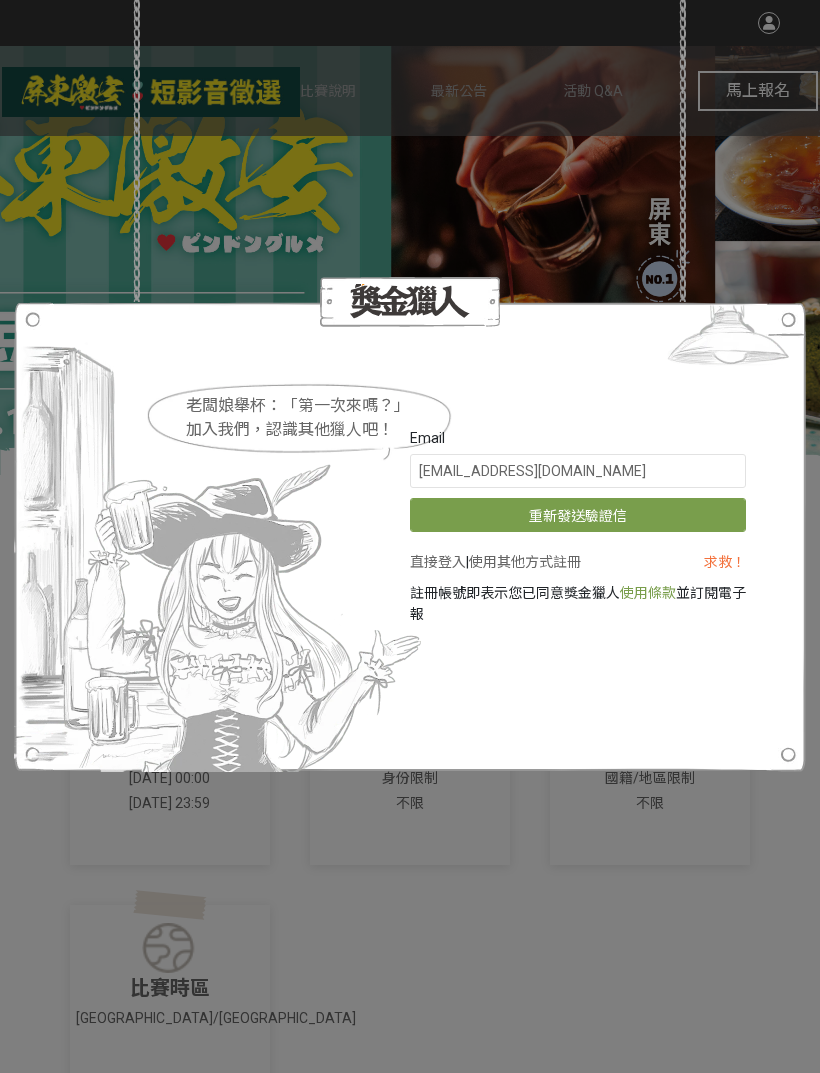 click on "老闆娘舉杯：「第一次來嗎？」 加入我們，認識其他獵人吧！ Email susan071127@gmail.com 重新發送驗證信 直接登入   |   使用其他方式註冊 求救！ 註冊帳號即表示您已同意獎金獵人 使用條款 並訂閱電子報" at bounding box center [410, 536] 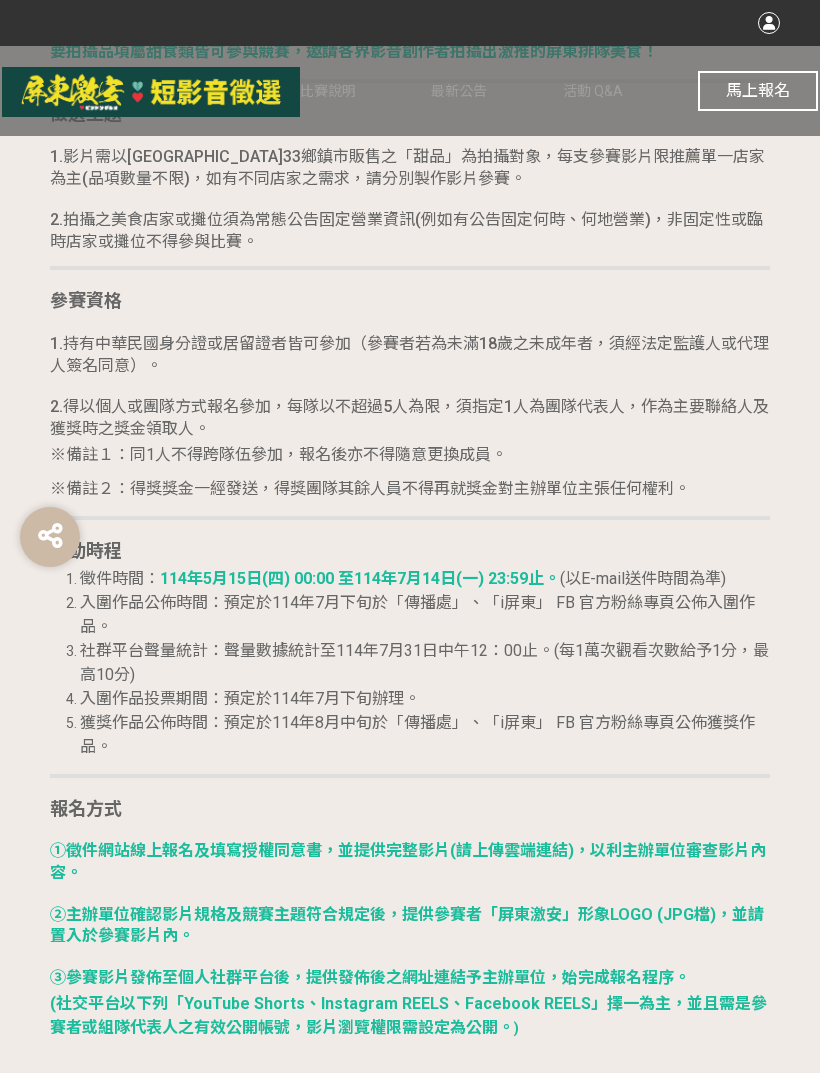 scroll, scrollTop: 1572, scrollLeft: 0, axis: vertical 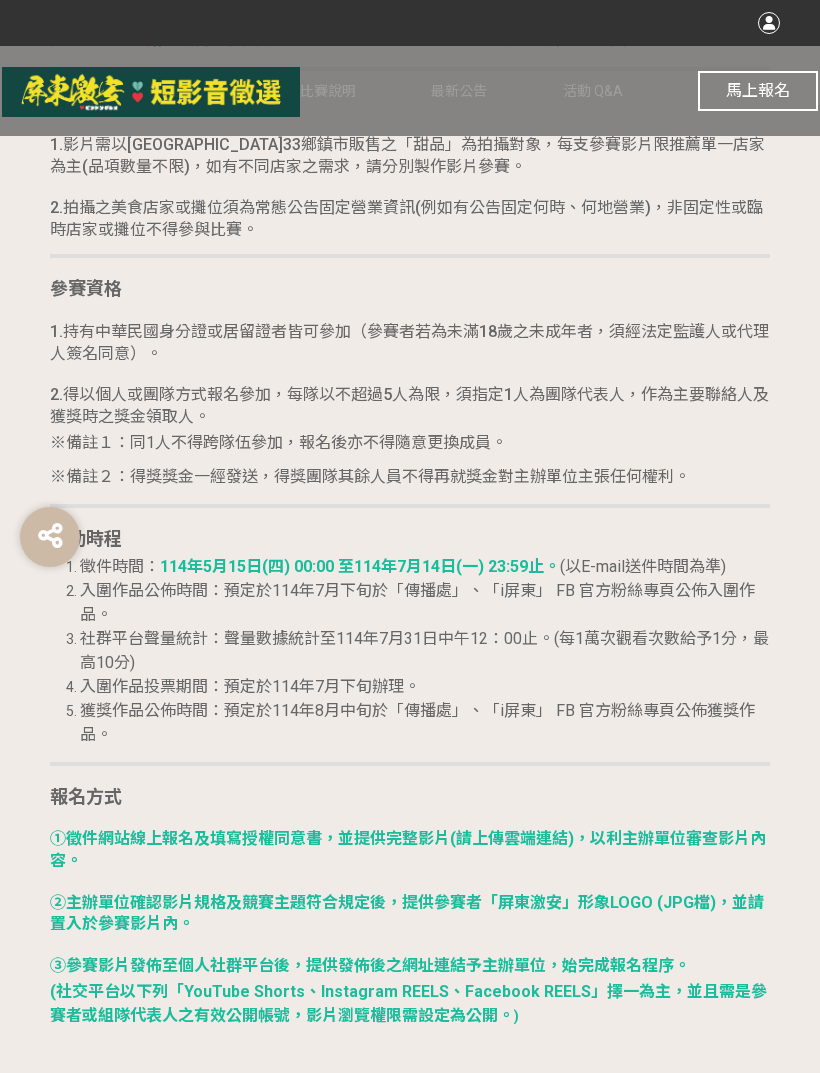 click on "馬上報名" at bounding box center (758, 90) 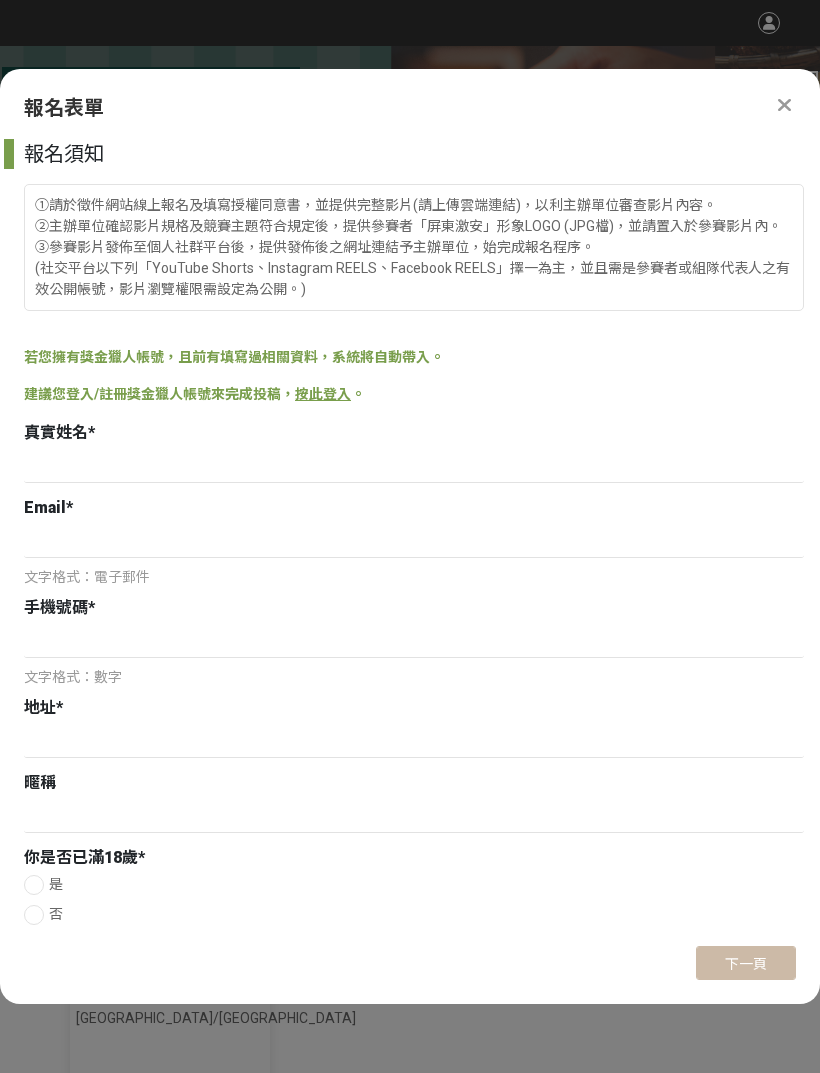 scroll, scrollTop: 0, scrollLeft: 0, axis: both 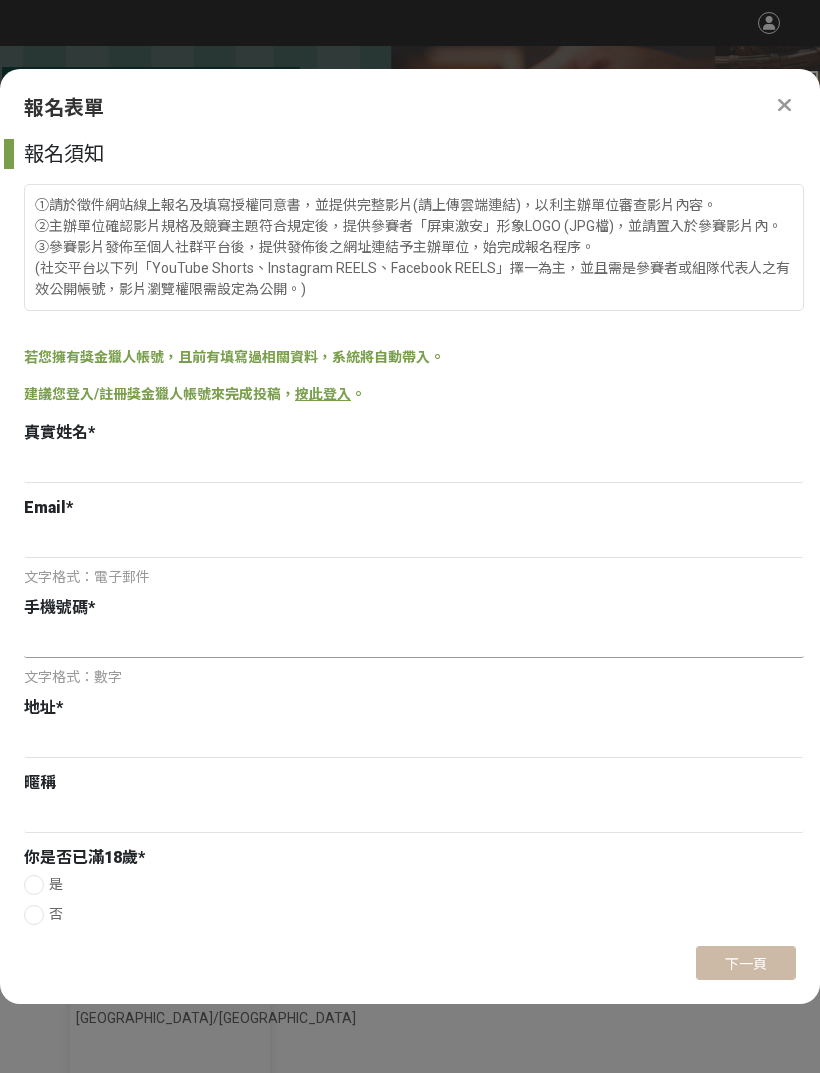 click at bounding box center [414, 641] 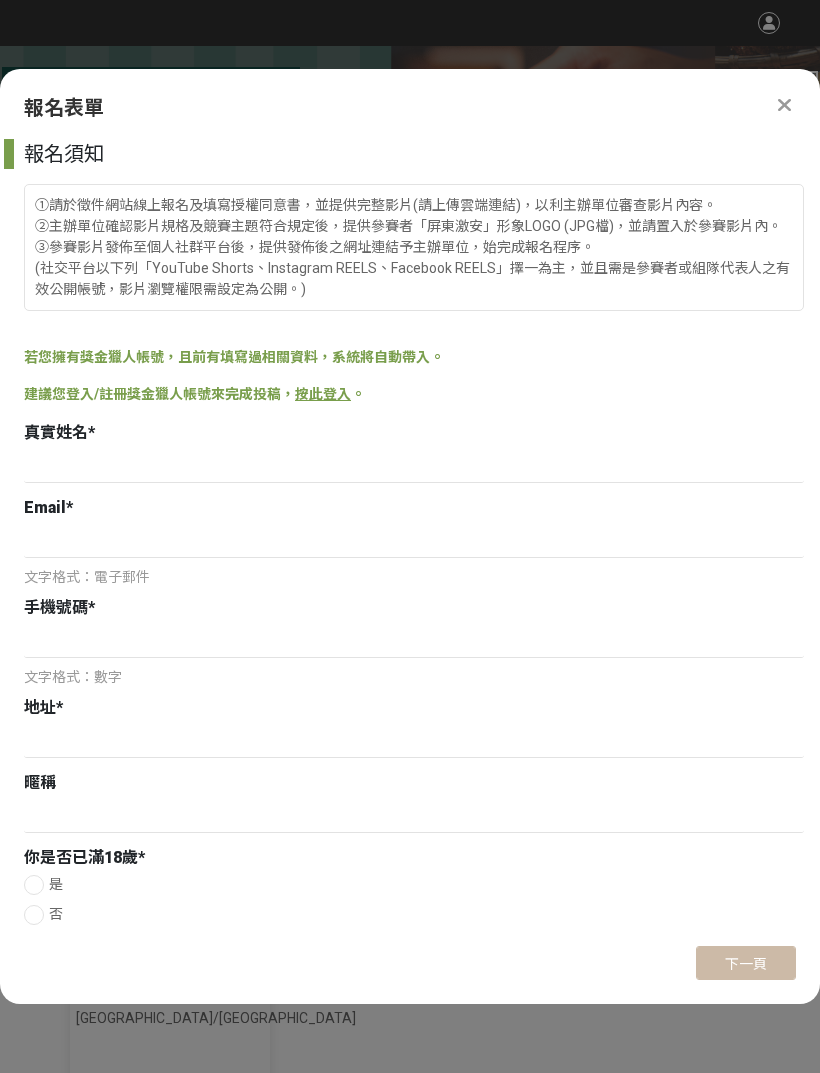 click at bounding box center [414, 466] 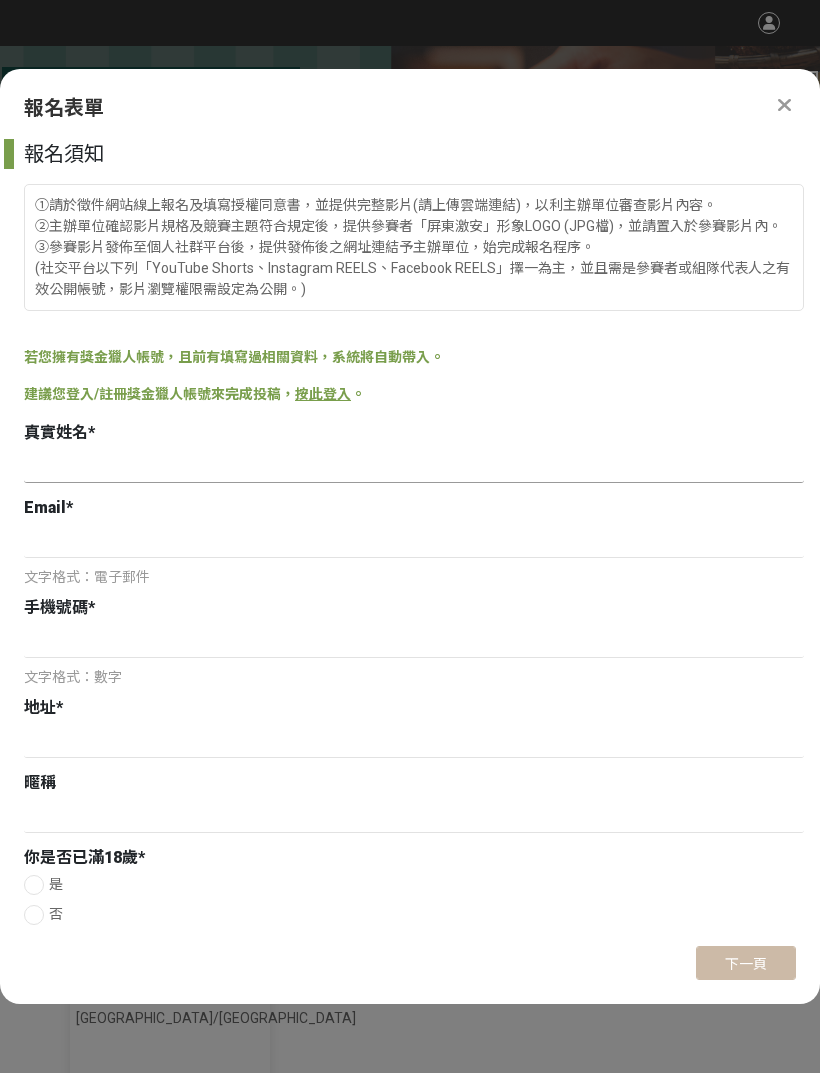 type on "蘇珊" 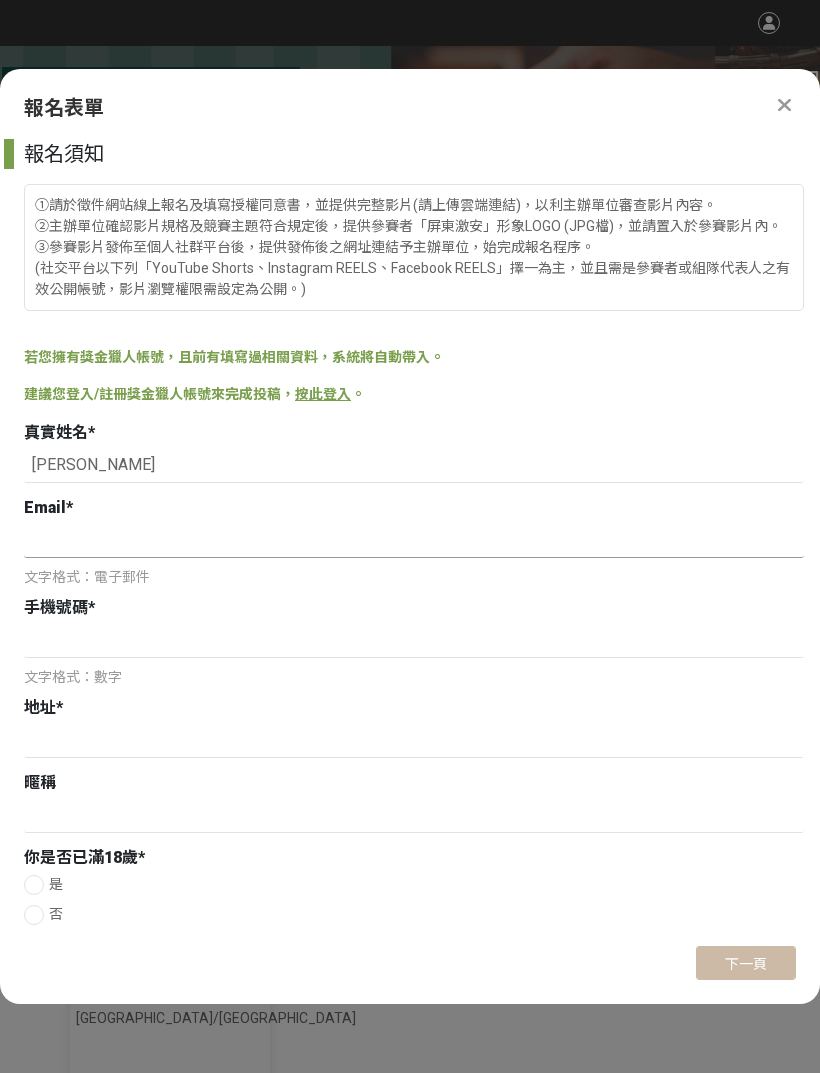 click at bounding box center (414, 541) 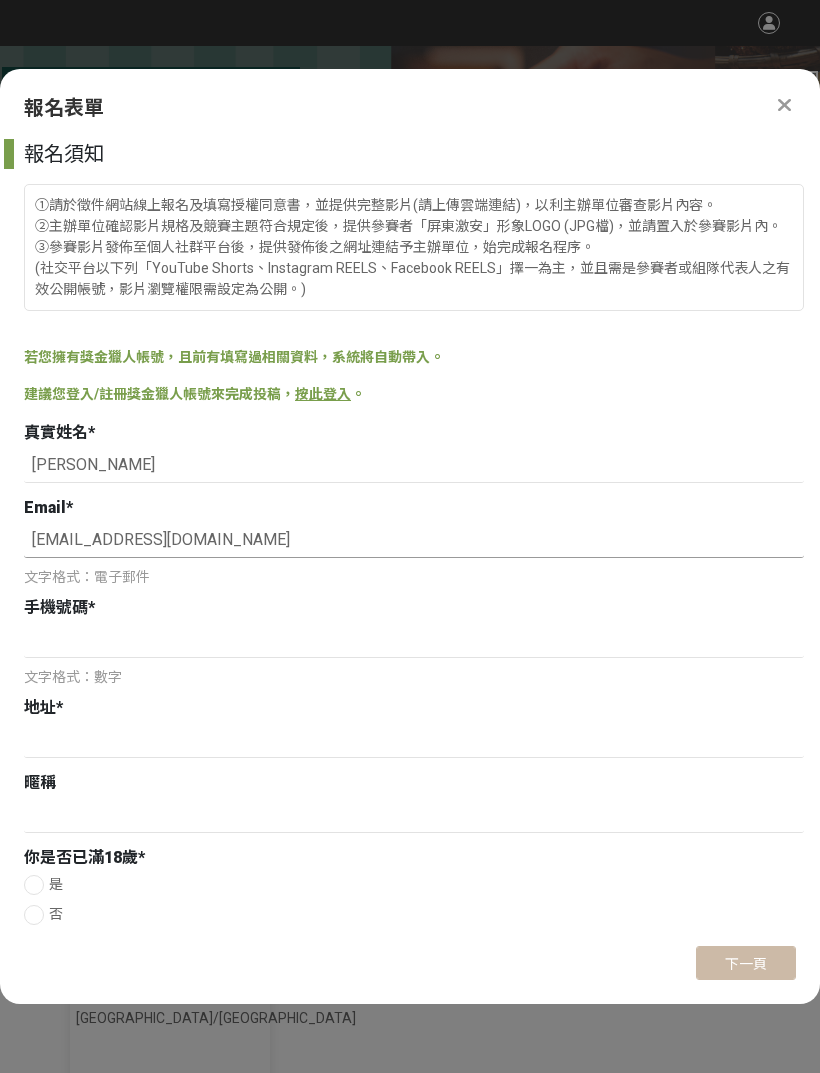 click on "washers-minded7j@icloud.com" at bounding box center [414, 541] 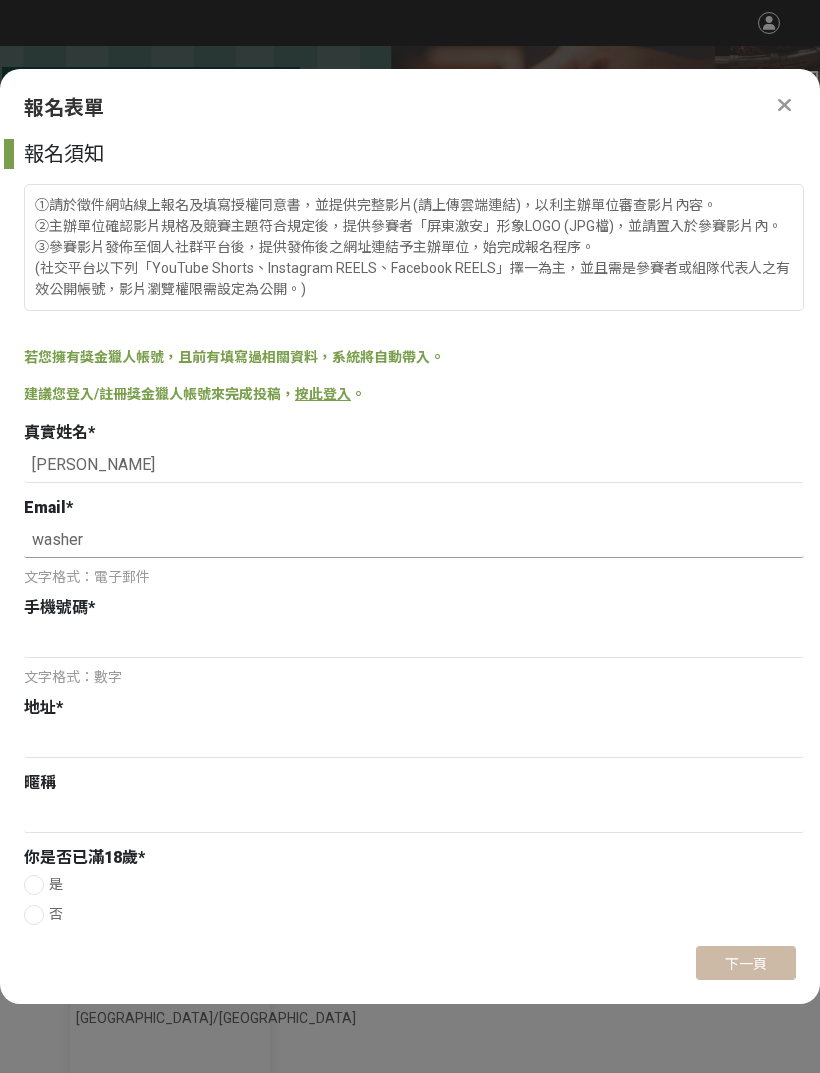 type on "was" 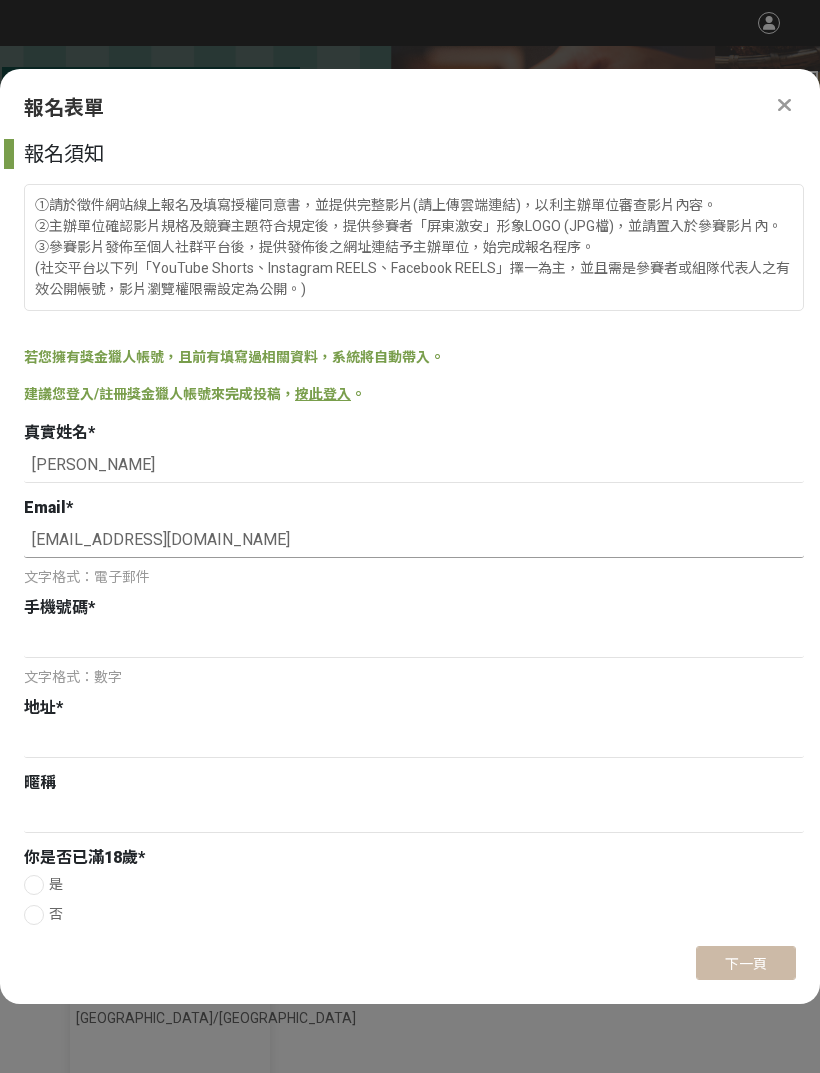 type on "susan071127@gmail.com" 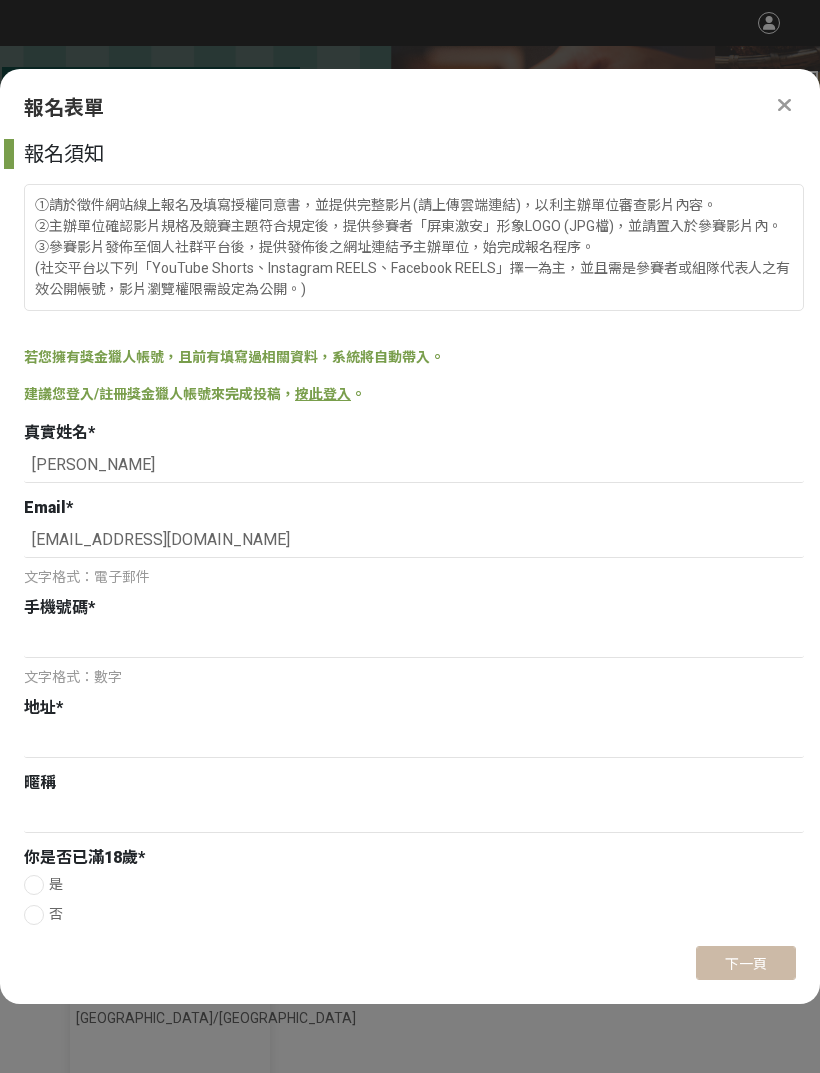 click at bounding box center [784, 105] 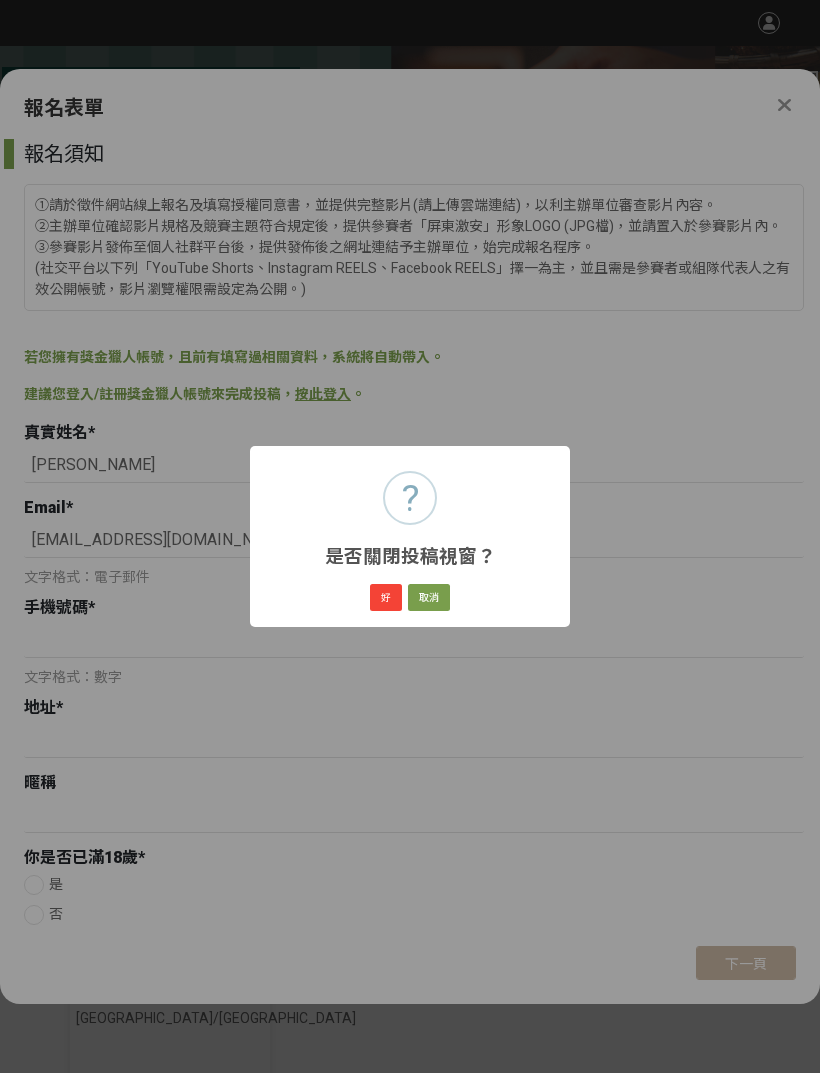 click on "? 是否關閉投稿視窗？ × 好 取消" at bounding box center [410, 536] 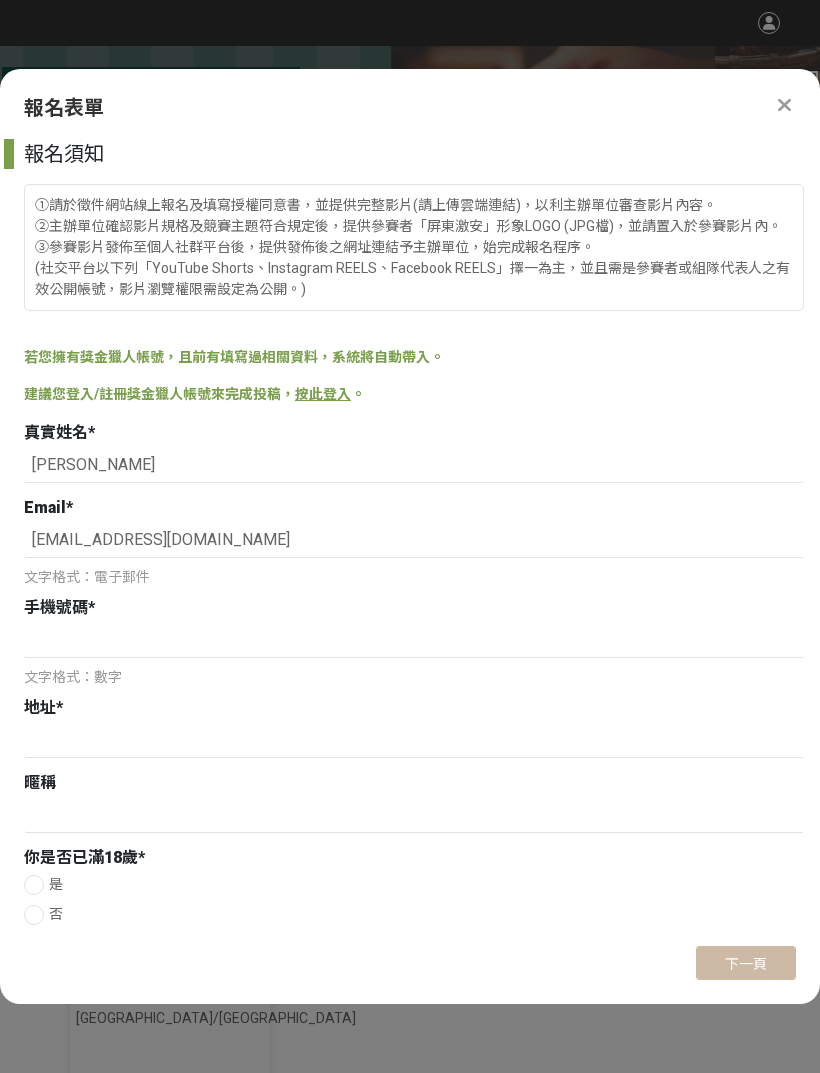 click at bounding box center (784, 105) 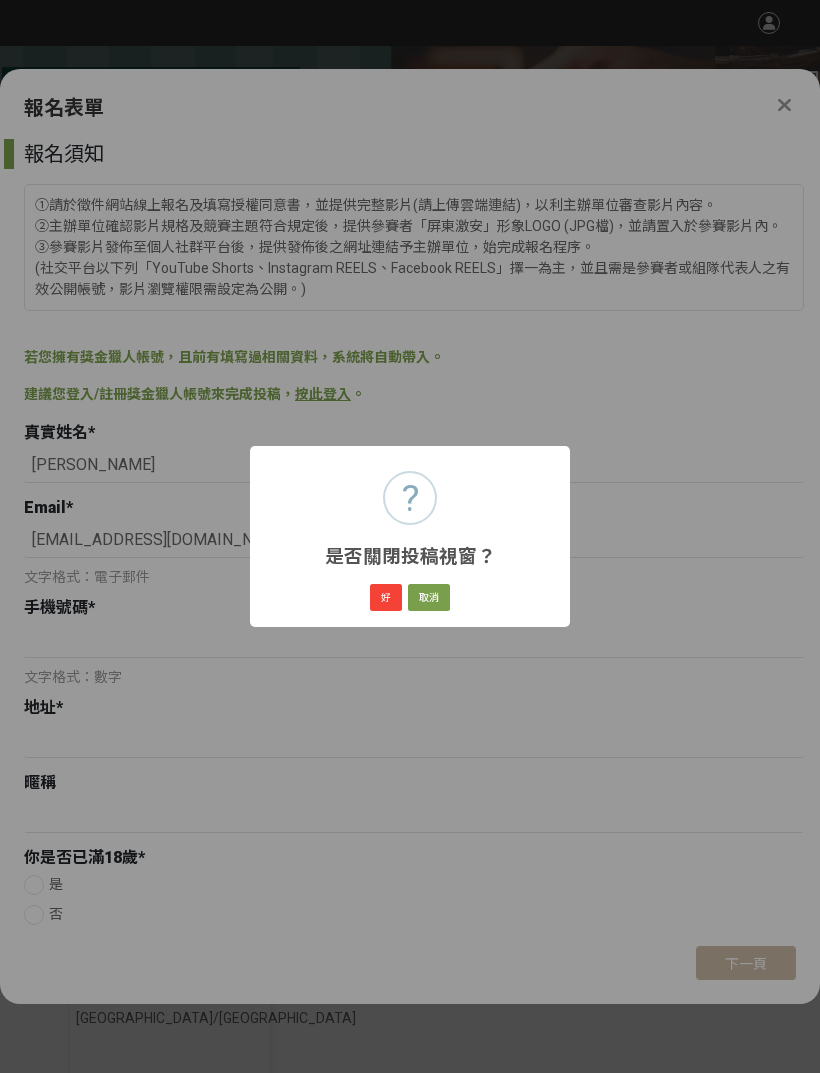 click on "好" at bounding box center [386, 598] 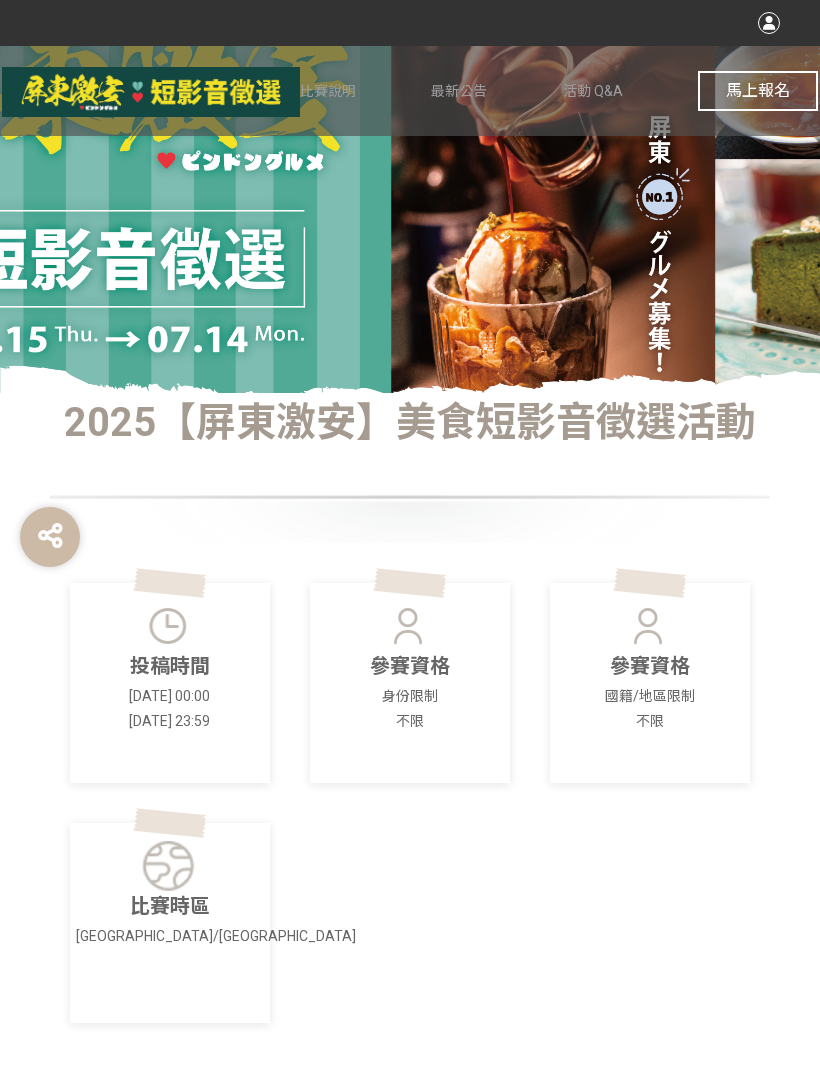 scroll, scrollTop: 0, scrollLeft: 0, axis: both 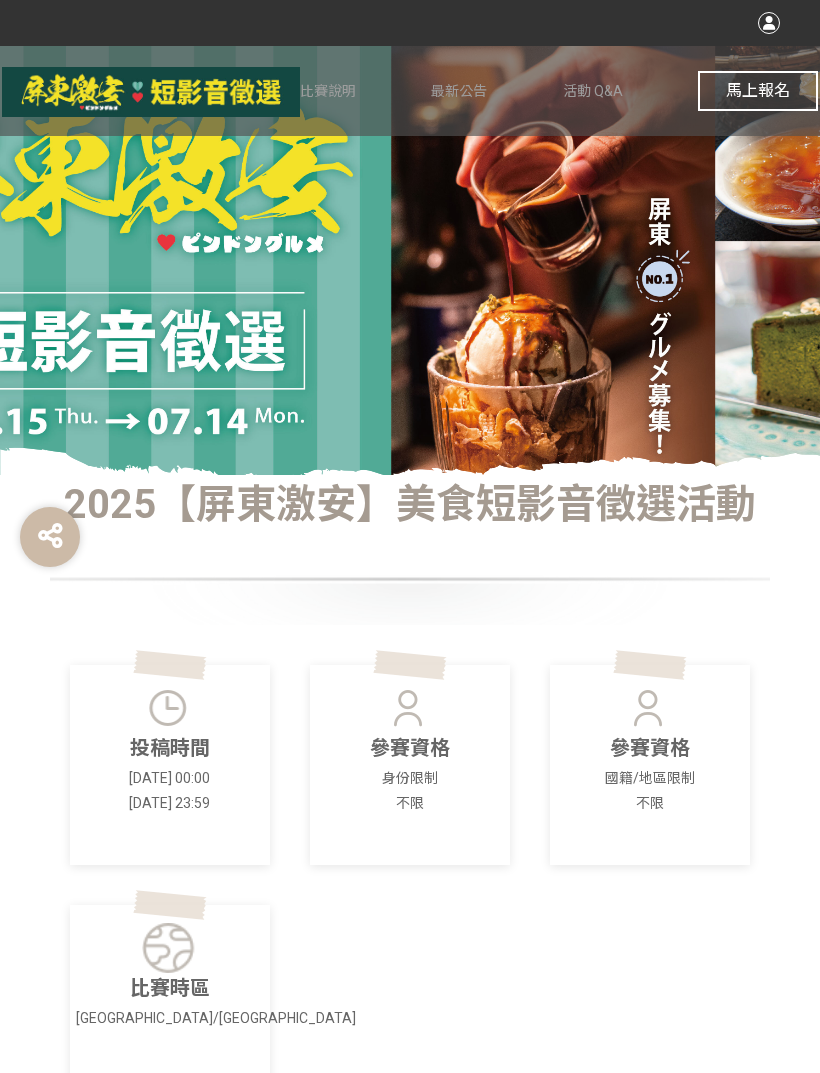 click at bounding box center (769, 23) 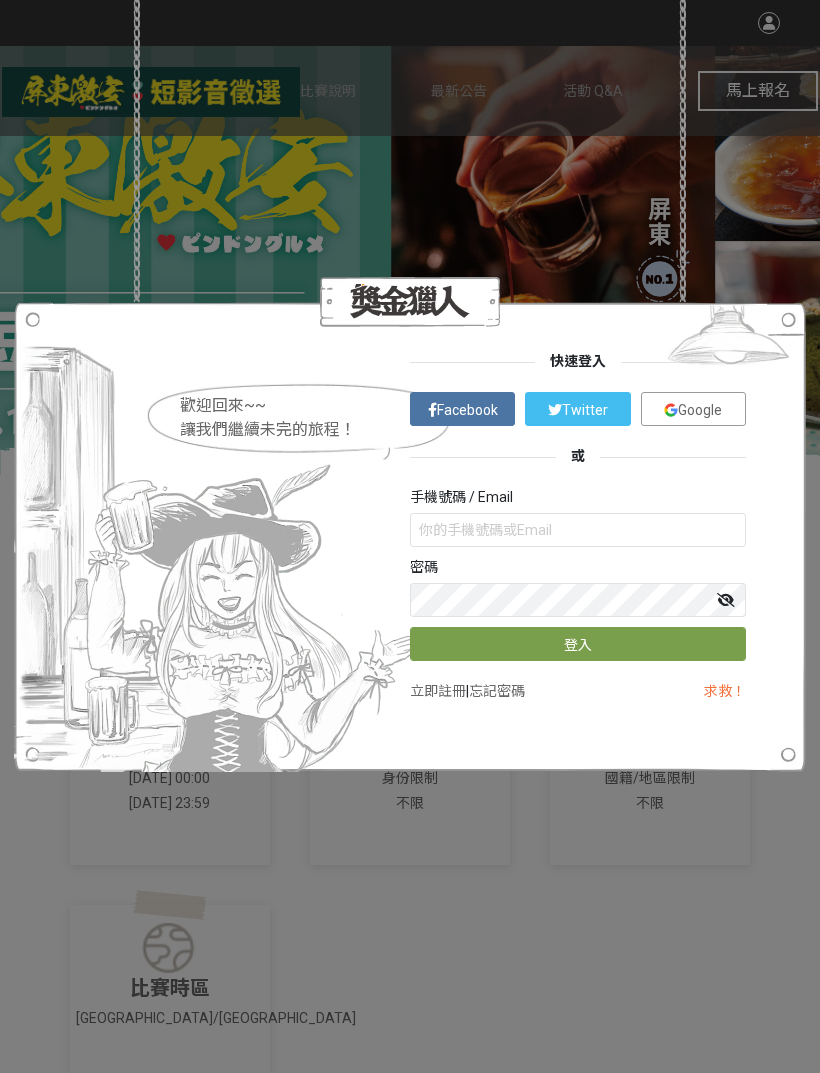 click on "歡迎回來~~ 讓我們繼續未完的旅程！ 快速登入  Facebook  Twitter  Google 或 手機號碼 / Email 密碼 登入 立即註冊   |   忘記密碼 求救！" at bounding box center (410, 536) 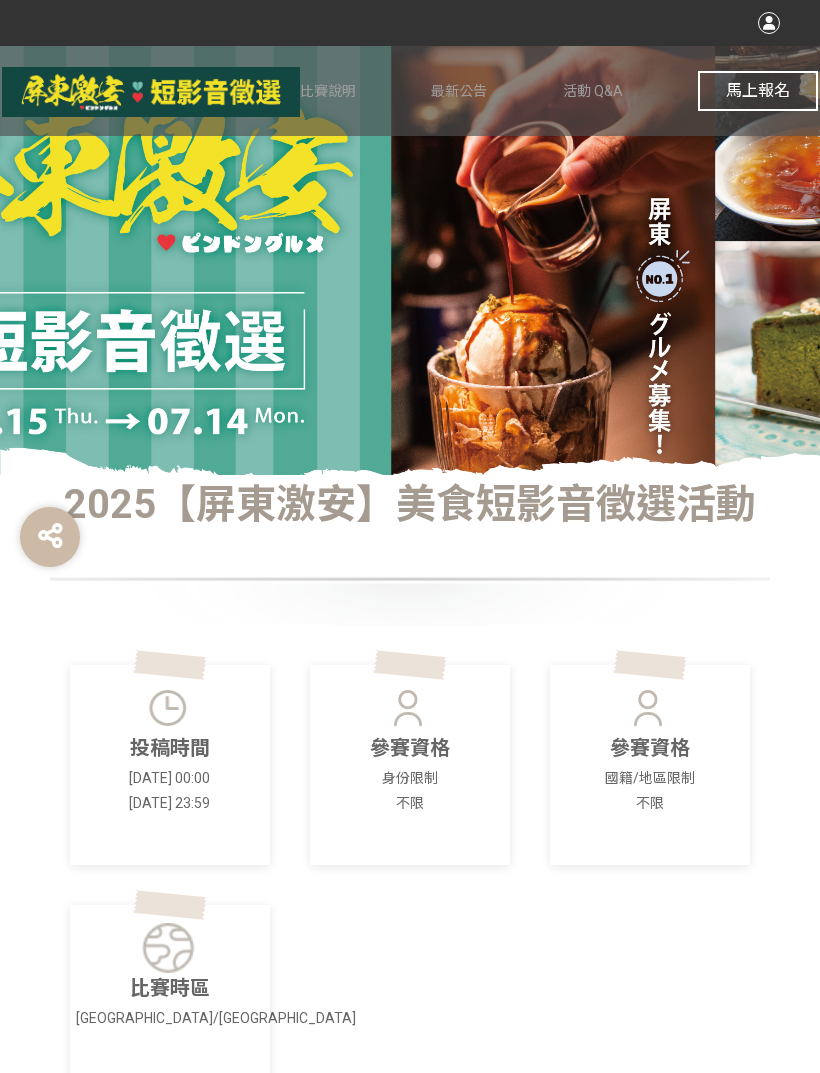click at bounding box center [769, 23] 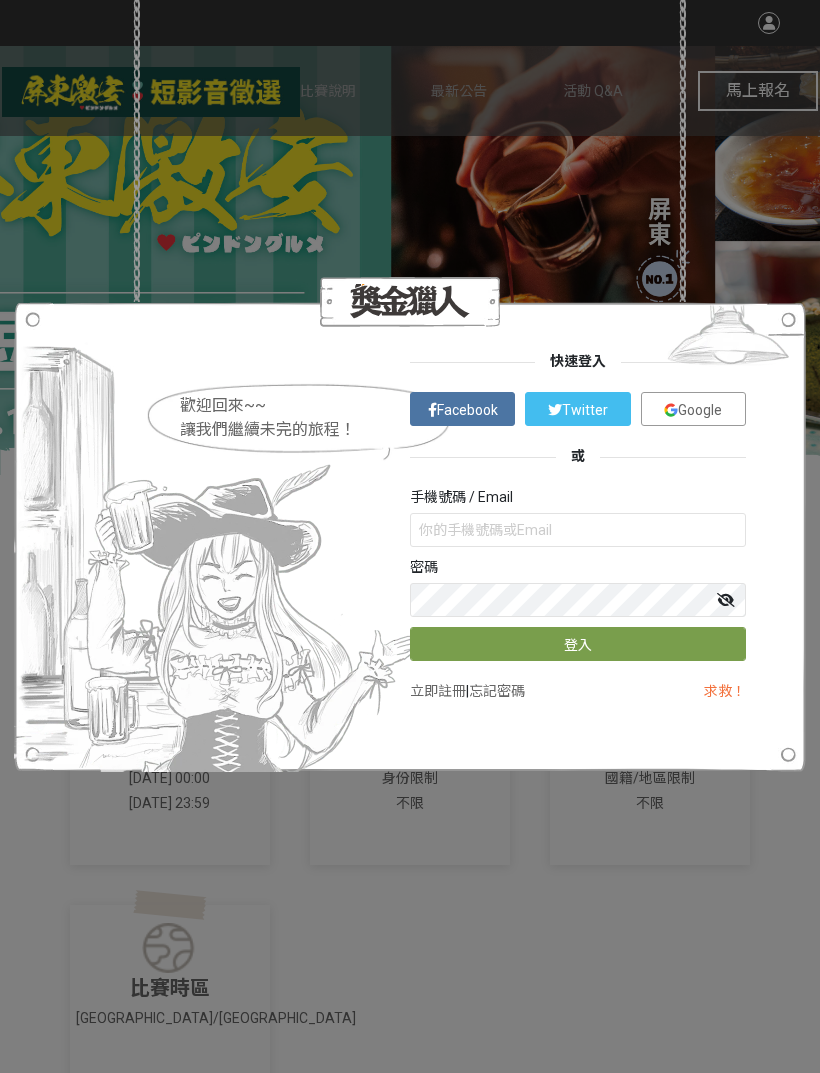 click on "歡迎回來~~ 讓我們繼續未完的旅程！ 快速登入  Facebook  Twitter  Google 或 手機號碼 / Email 密碼 登入 立即註冊   |   忘記密碼 求救！" at bounding box center (410, 536) 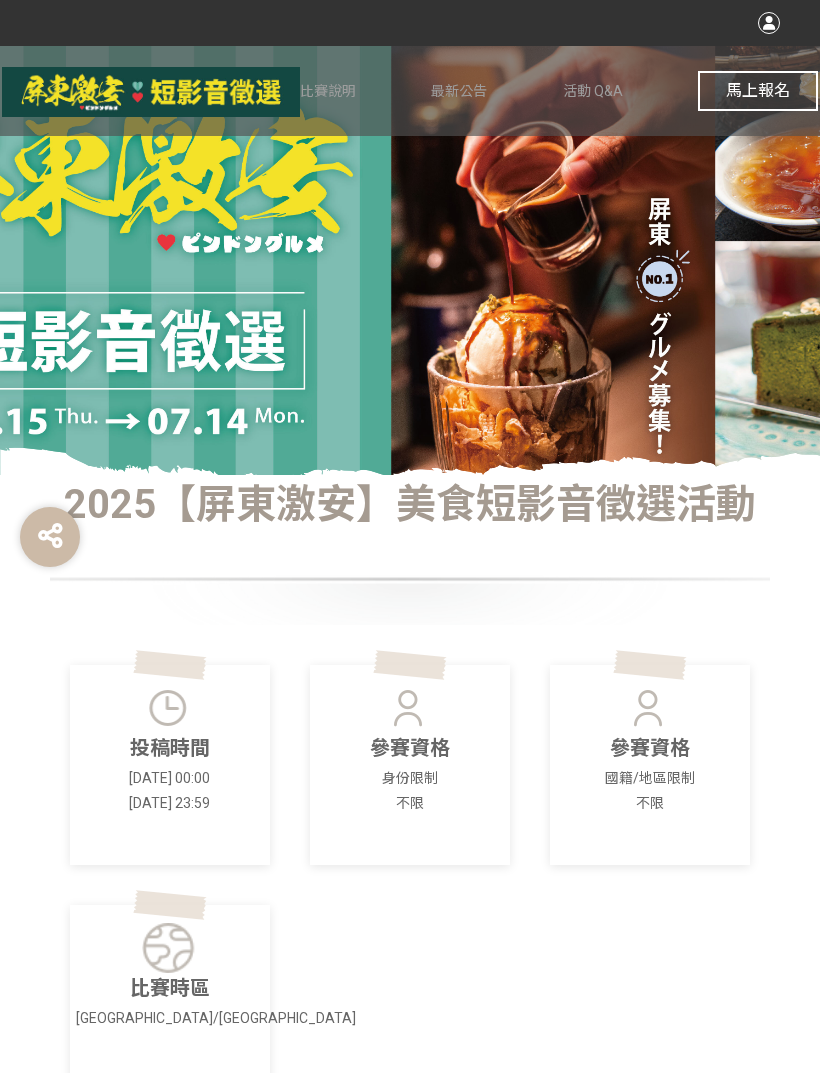 click at bounding box center [769, 23] 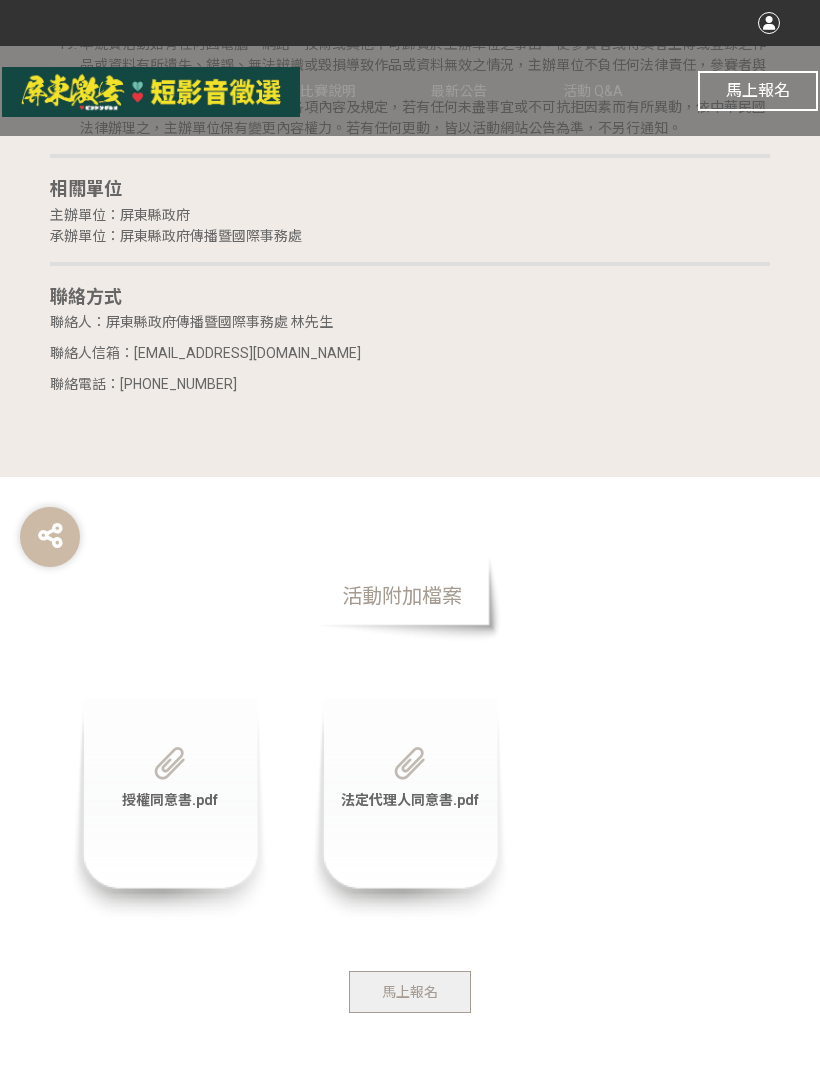 scroll, scrollTop: 5575, scrollLeft: 0, axis: vertical 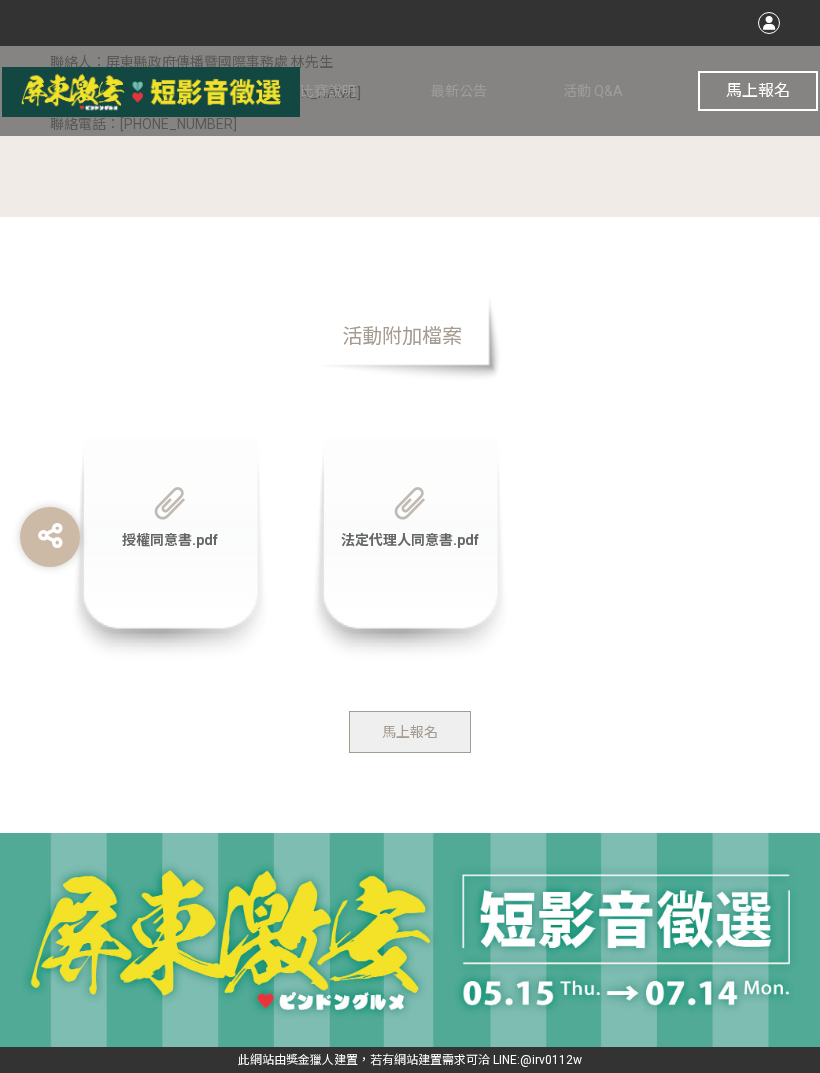 click on "馬上報名" at bounding box center [410, 732] 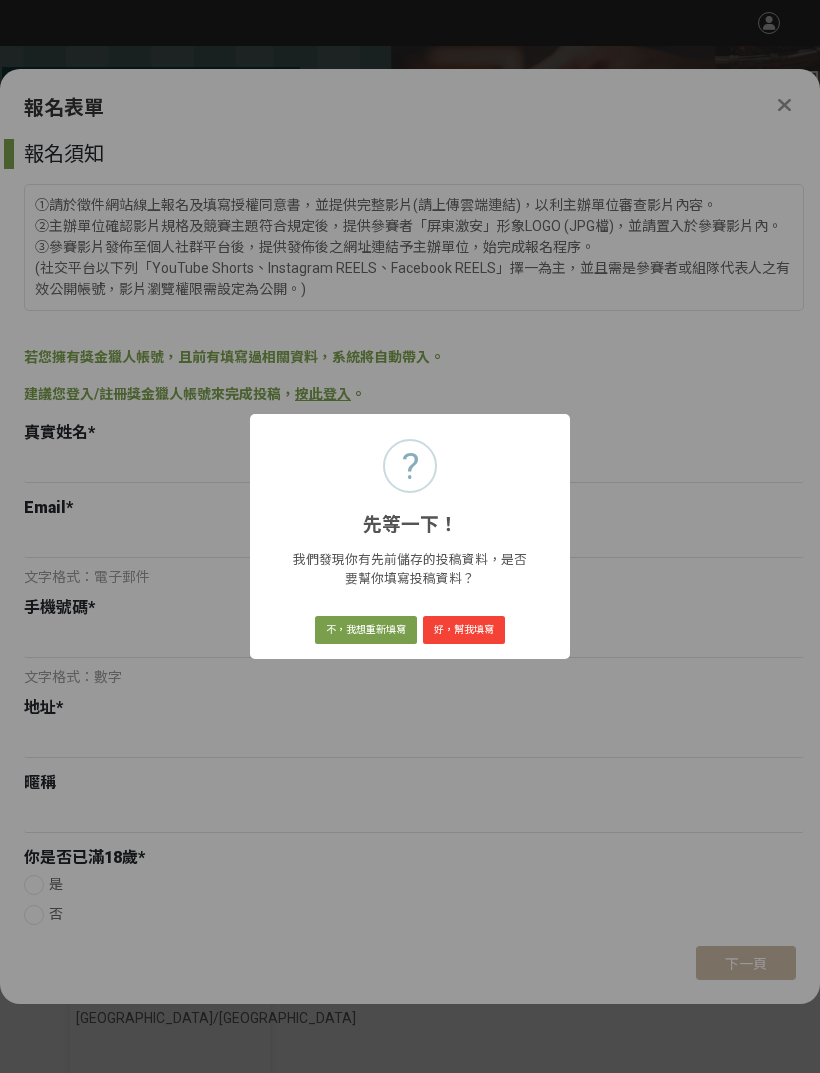 scroll, scrollTop: 0, scrollLeft: 0, axis: both 